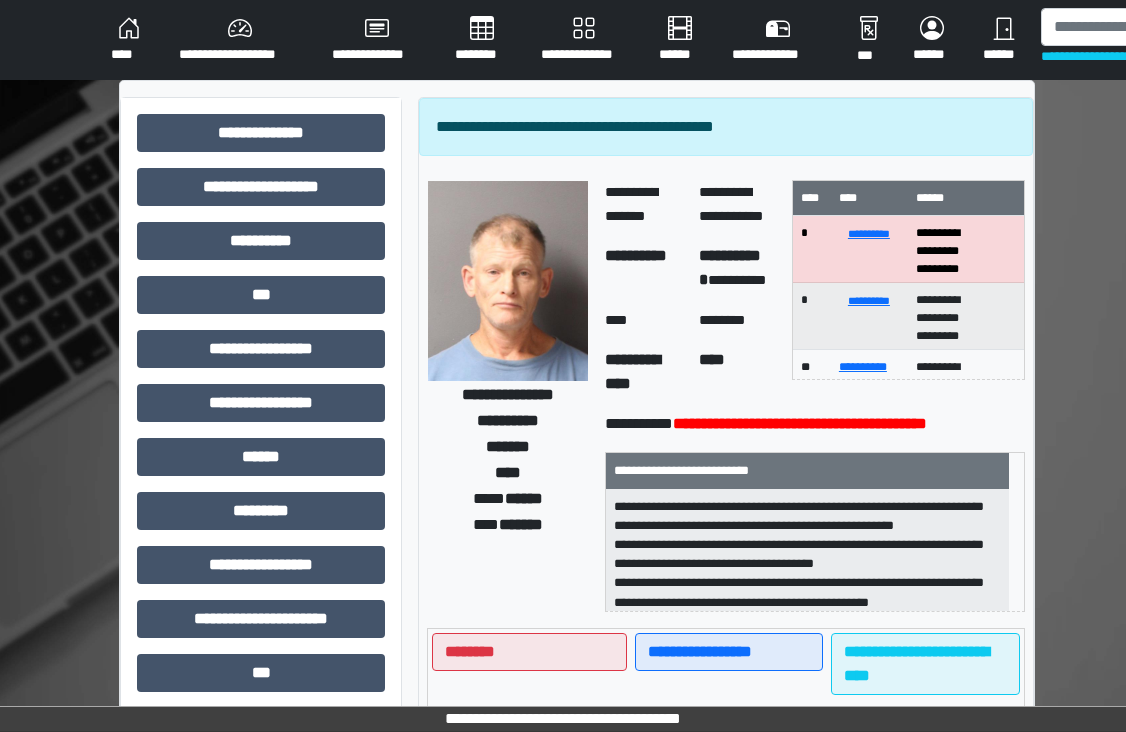 scroll, scrollTop: 0, scrollLeft: 0, axis: both 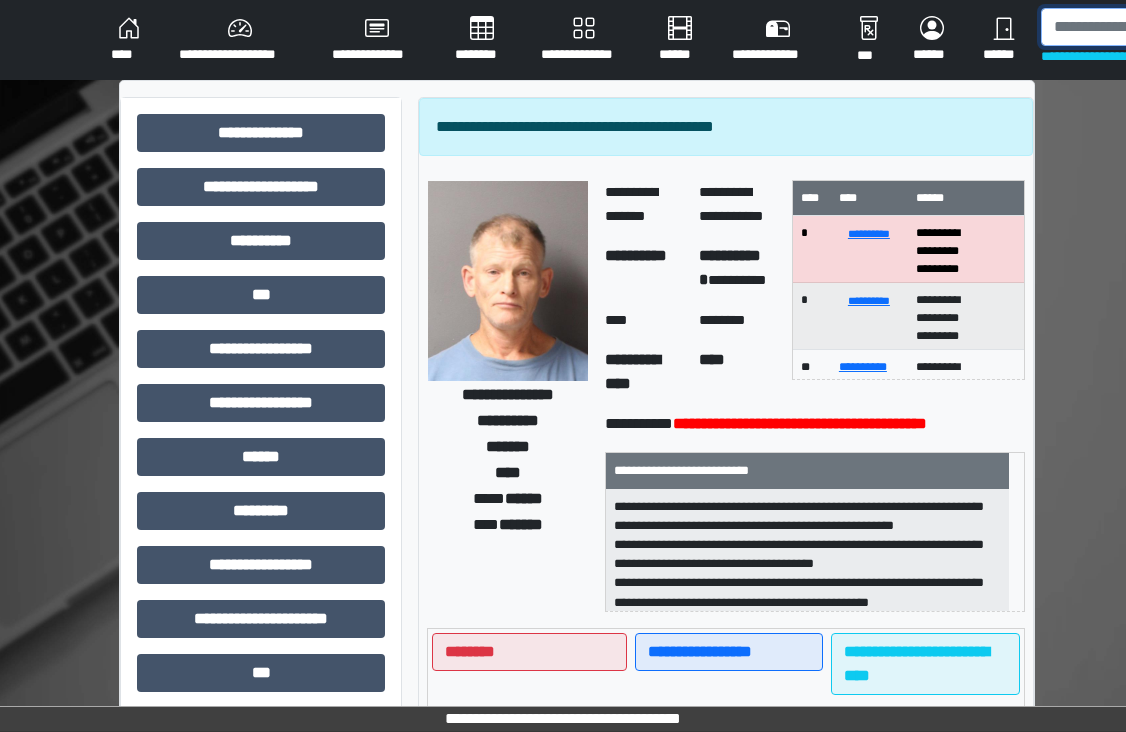 click at bounding box center (1144, 27) 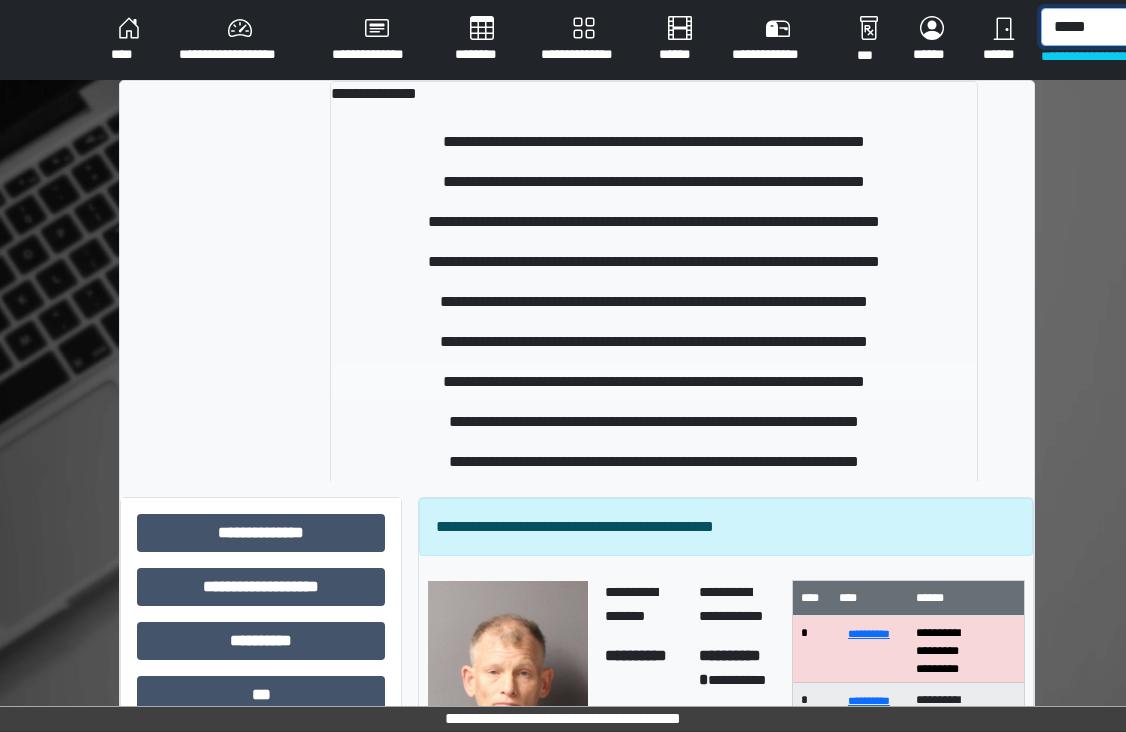 type on "*****" 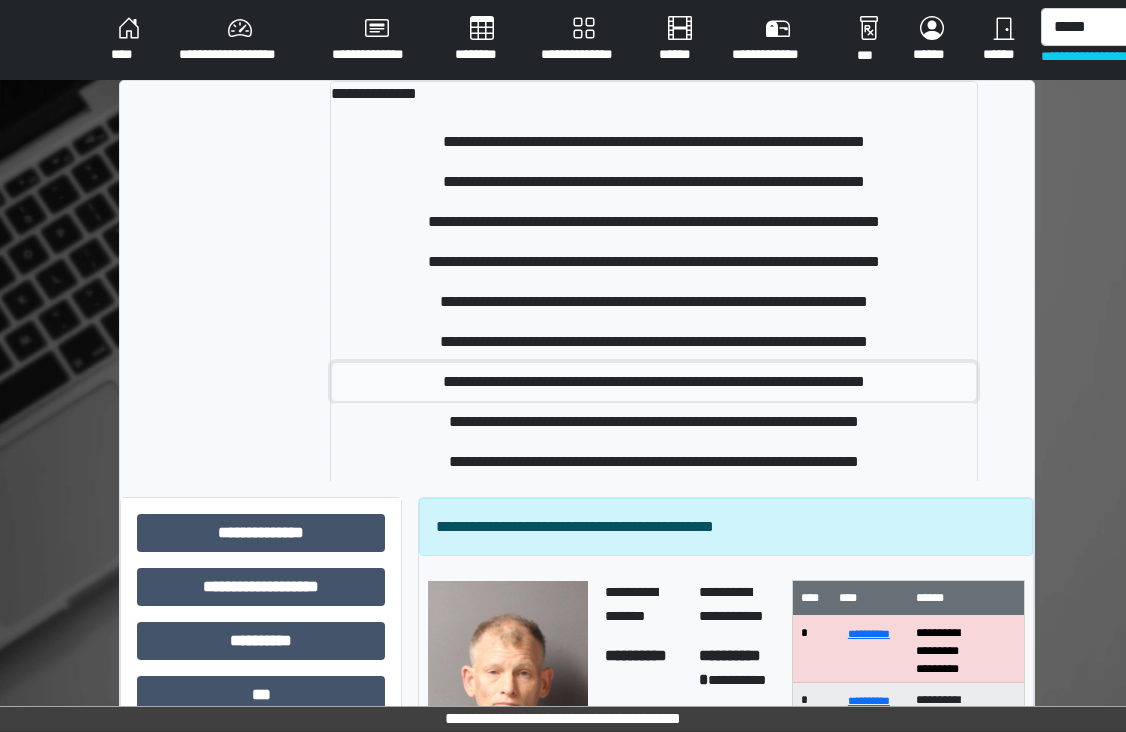 click on "**********" at bounding box center (654, 382) 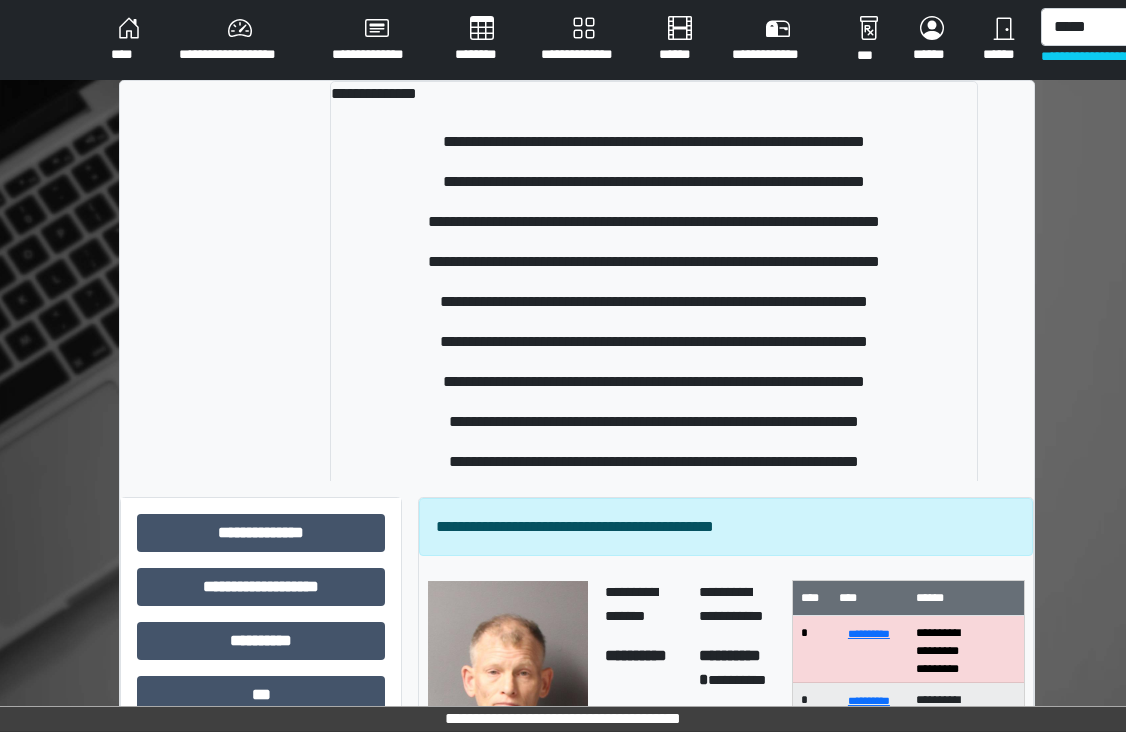 type 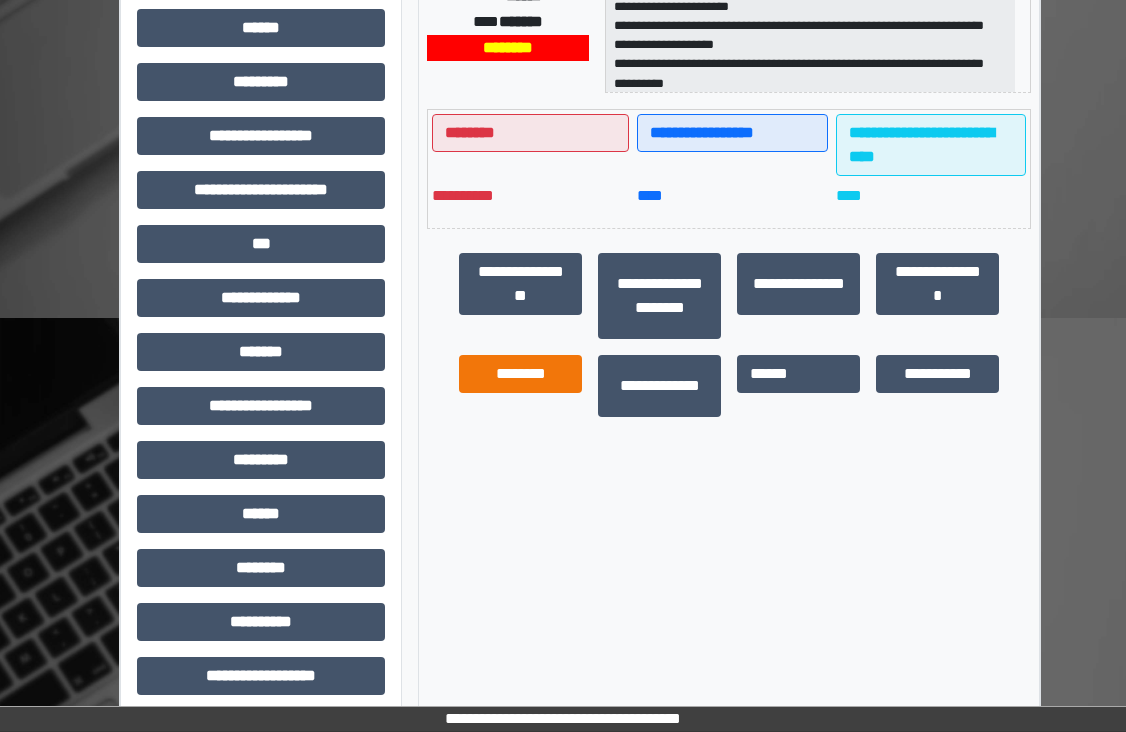 scroll, scrollTop: 442, scrollLeft: 0, axis: vertical 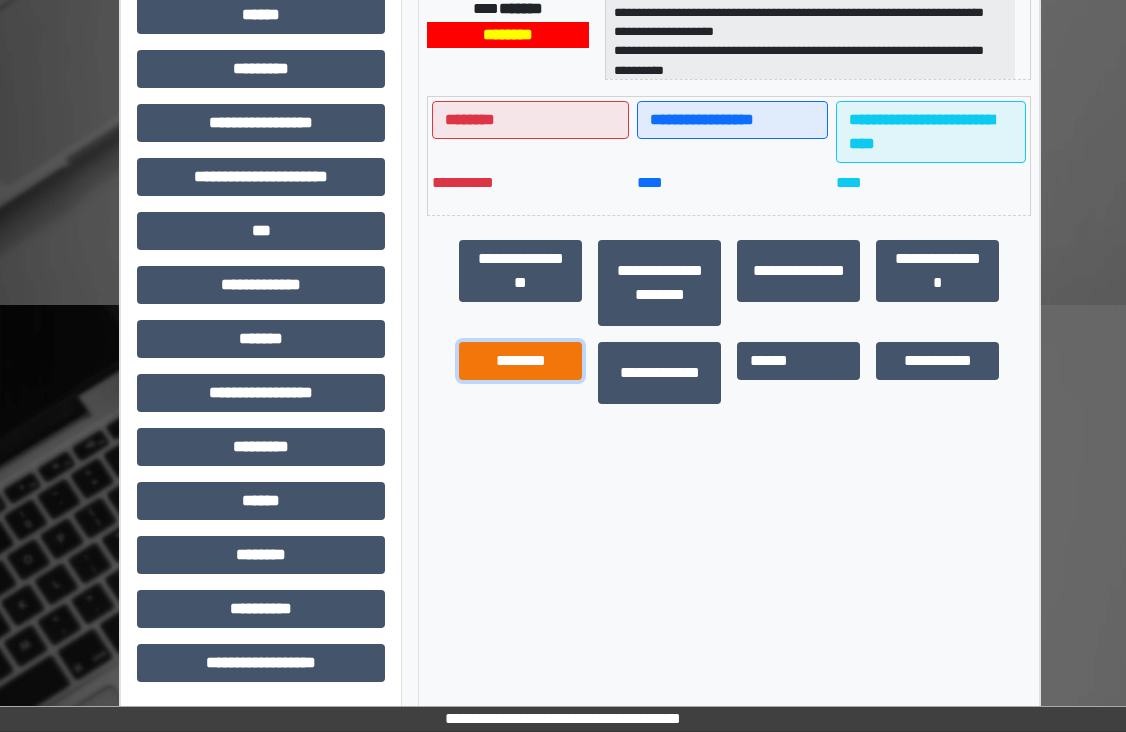 click on "********" at bounding box center (520, 361) 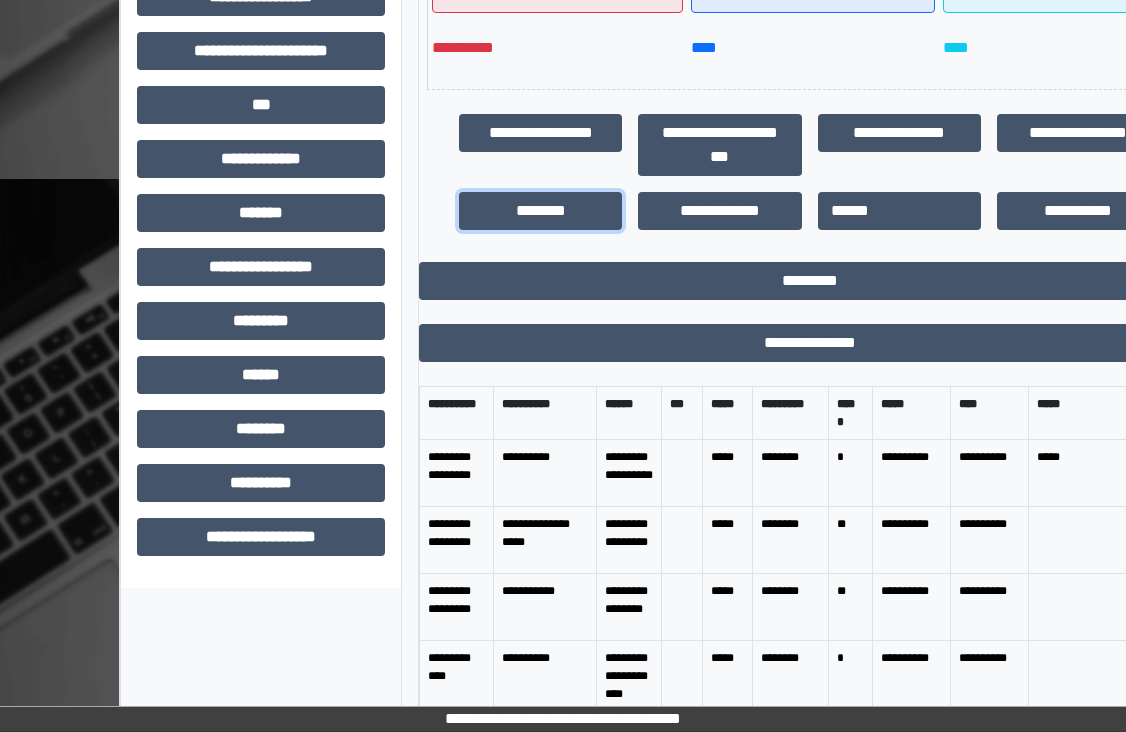 scroll, scrollTop: 642, scrollLeft: 0, axis: vertical 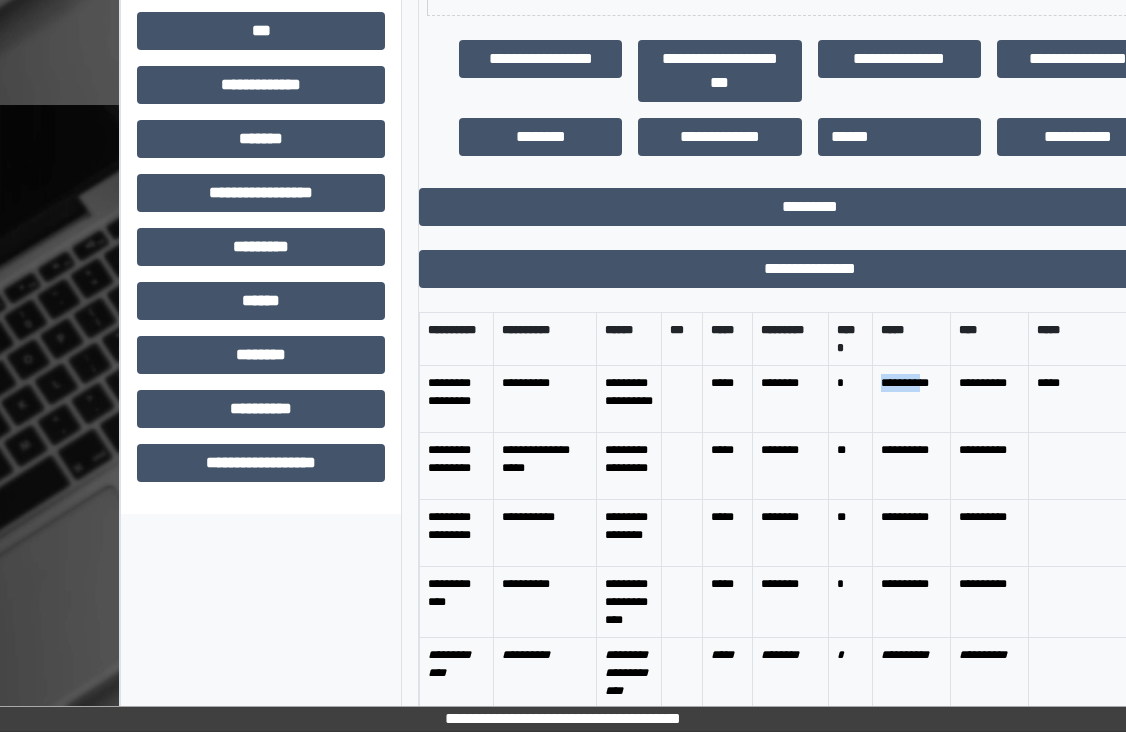 drag, startPoint x: 926, startPoint y: 384, endPoint x: 881, endPoint y: 371, distance: 46.840153 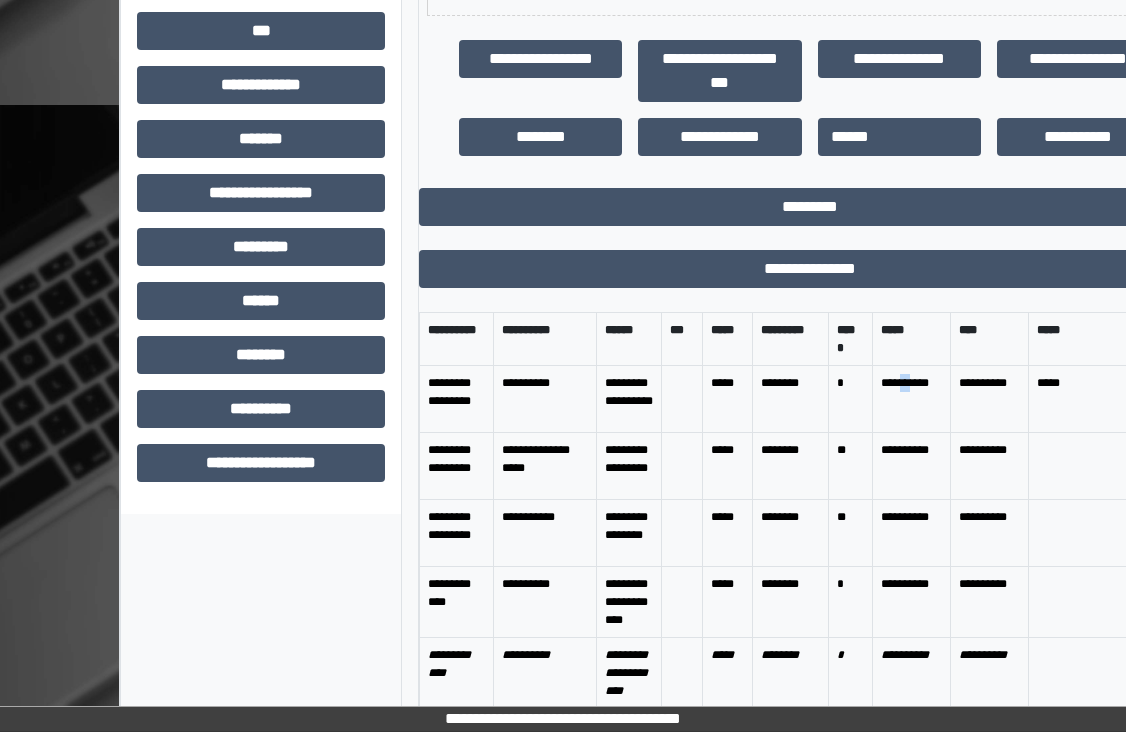drag, startPoint x: 902, startPoint y: 410, endPoint x: 918, endPoint y: 371, distance: 42.154476 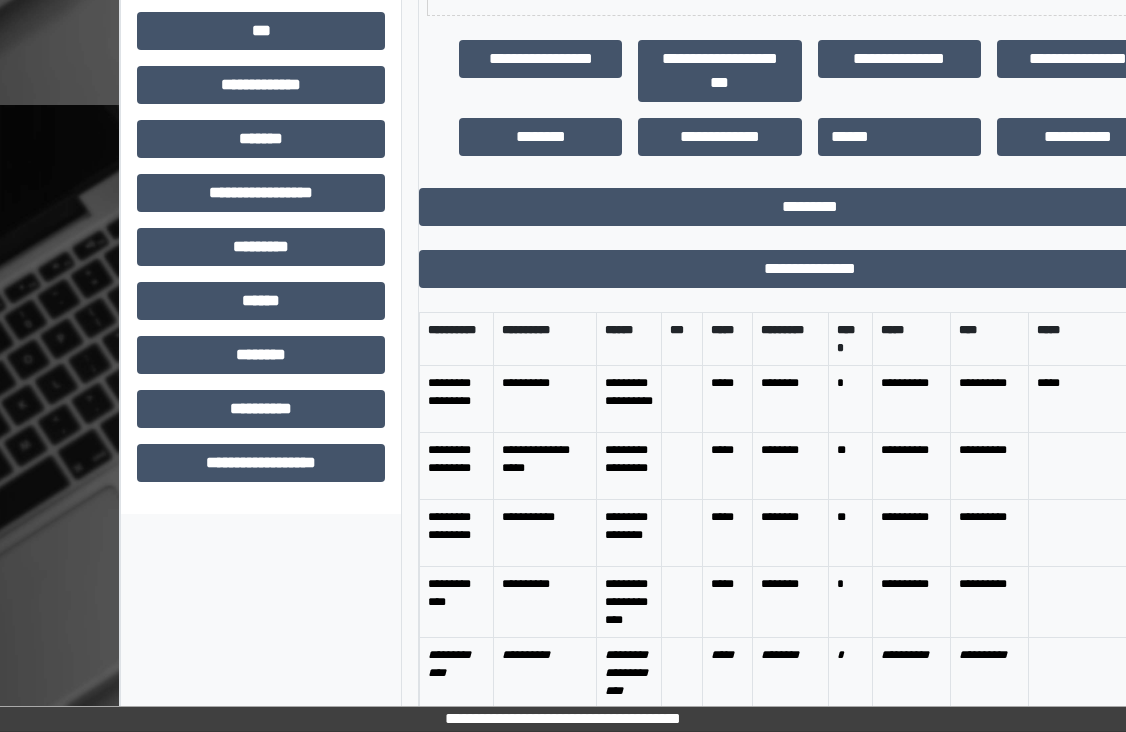 click at bounding box center (1083, 466) 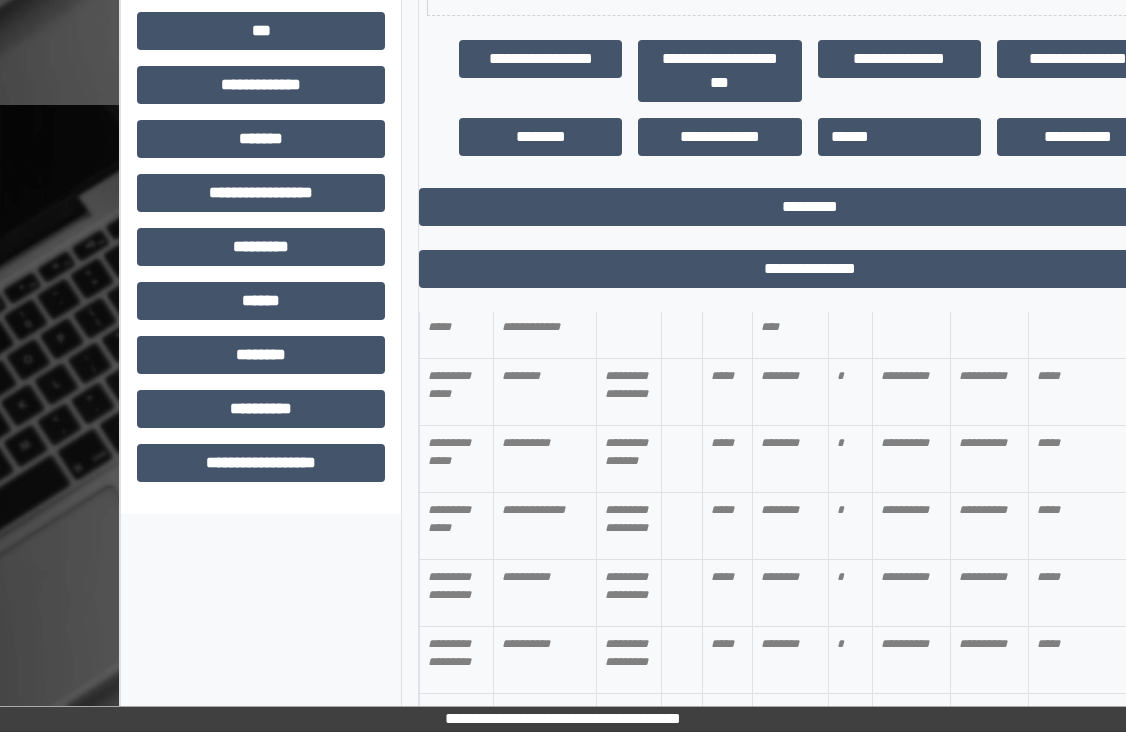 scroll, scrollTop: 1000, scrollLeft: 0, axis: vertical 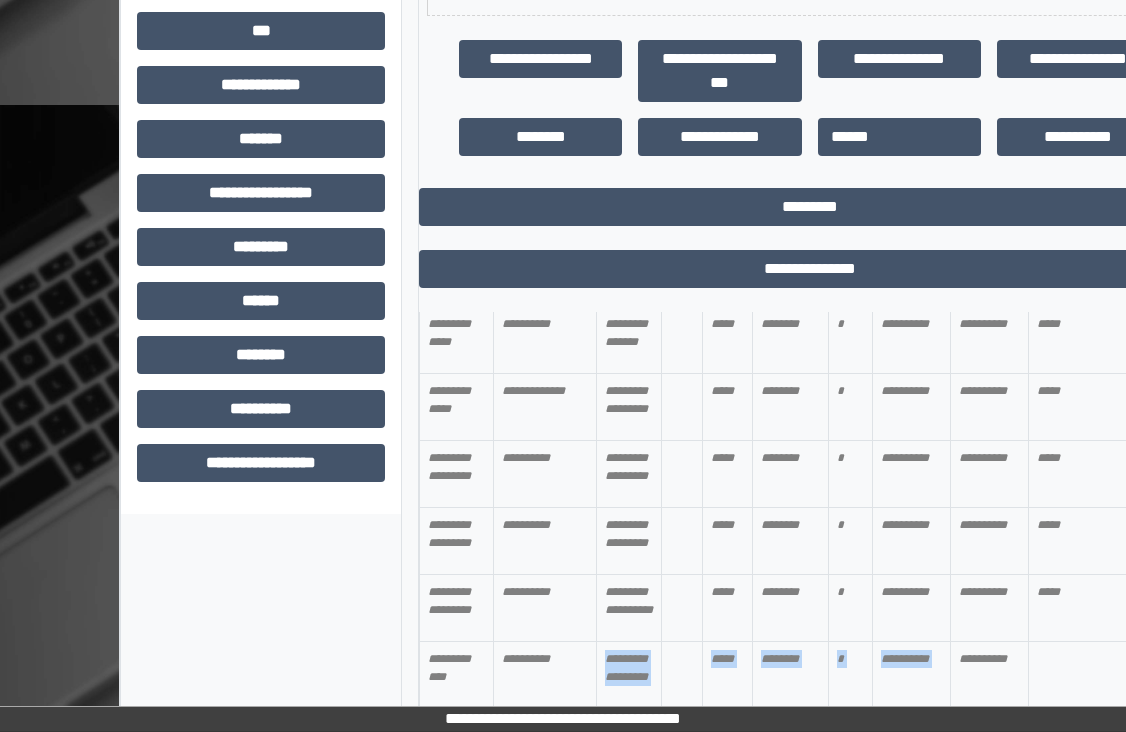 drag, startPoint x: 600, startPoint y: 663, endPoint x: 957, endPoint y: 663, distance: 357 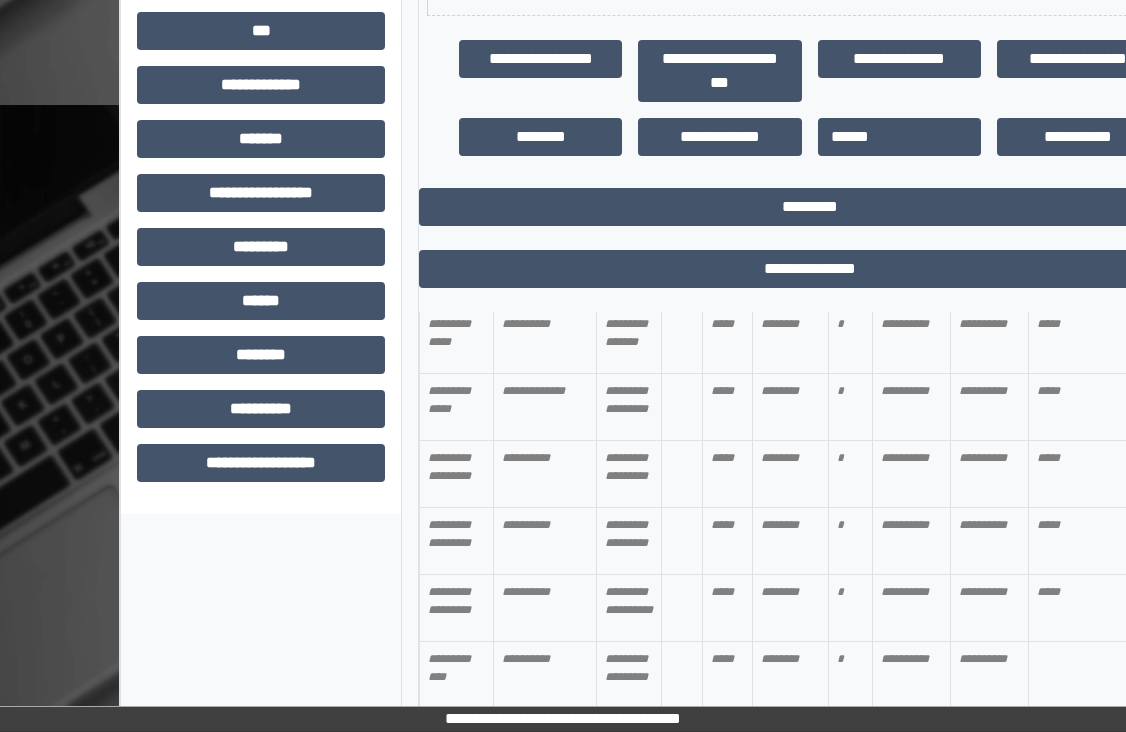click at bounding box center [1083, 675] 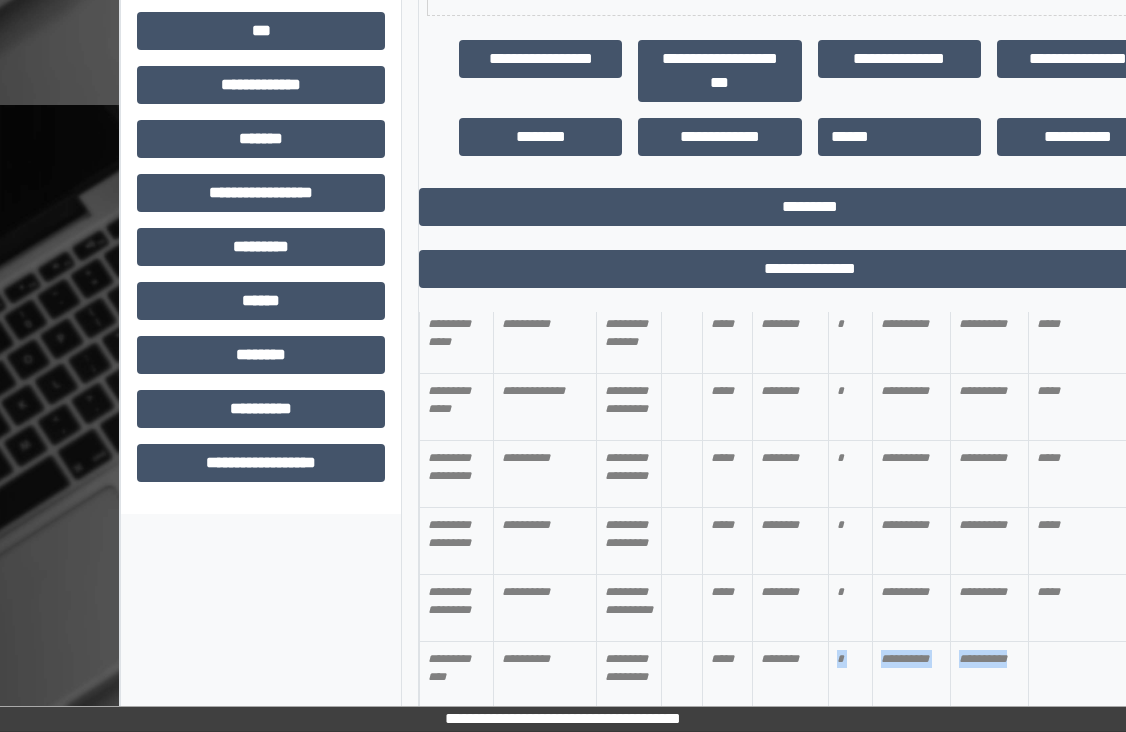drag, startPoint x: 1053, startPoint y: 679, endPoint x: 797, endPoint y: 648, distance: 257.87012 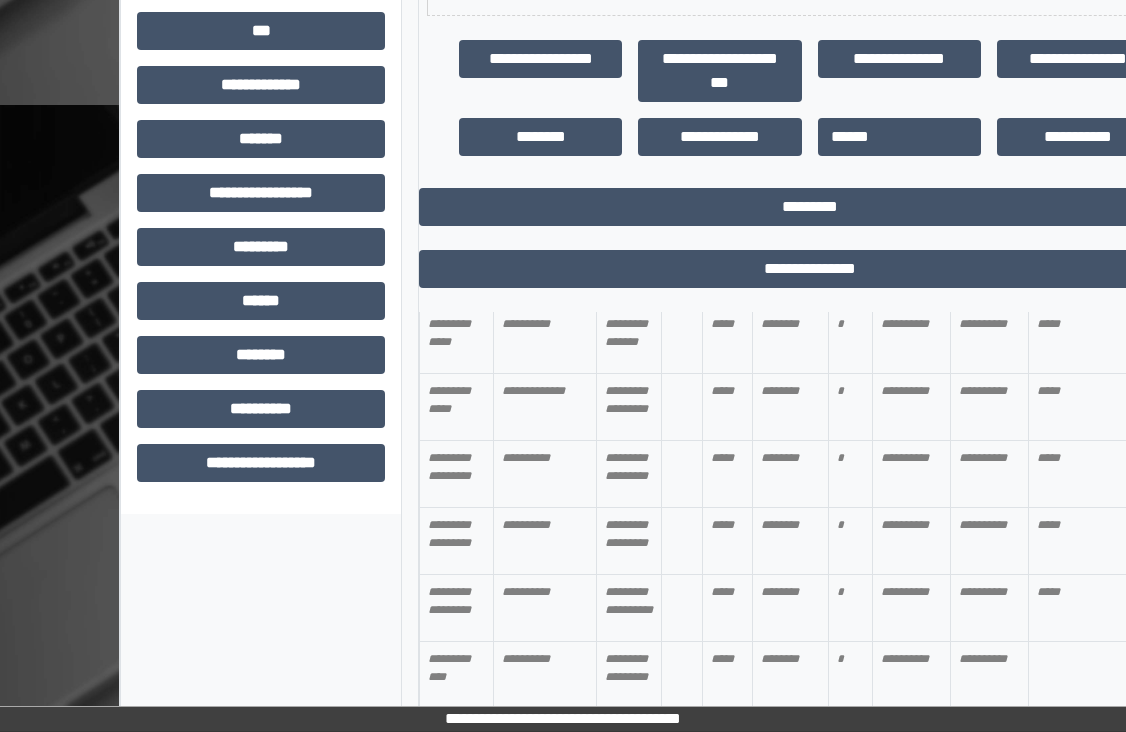 scroll, scrollTop: 1022, scrollLeft: 0, axis: vertical 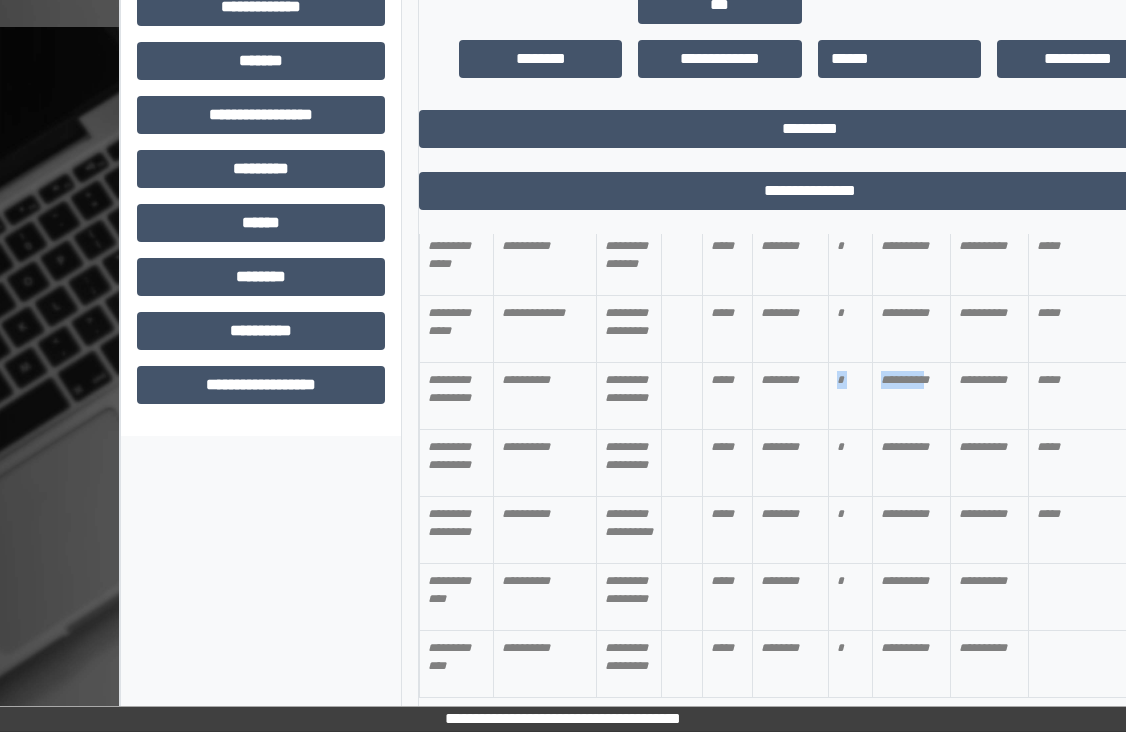 drag, startPoint x: 934, startPoint y: 338, endPoint x: 797, endPoint y: 352, distance: 137.71347 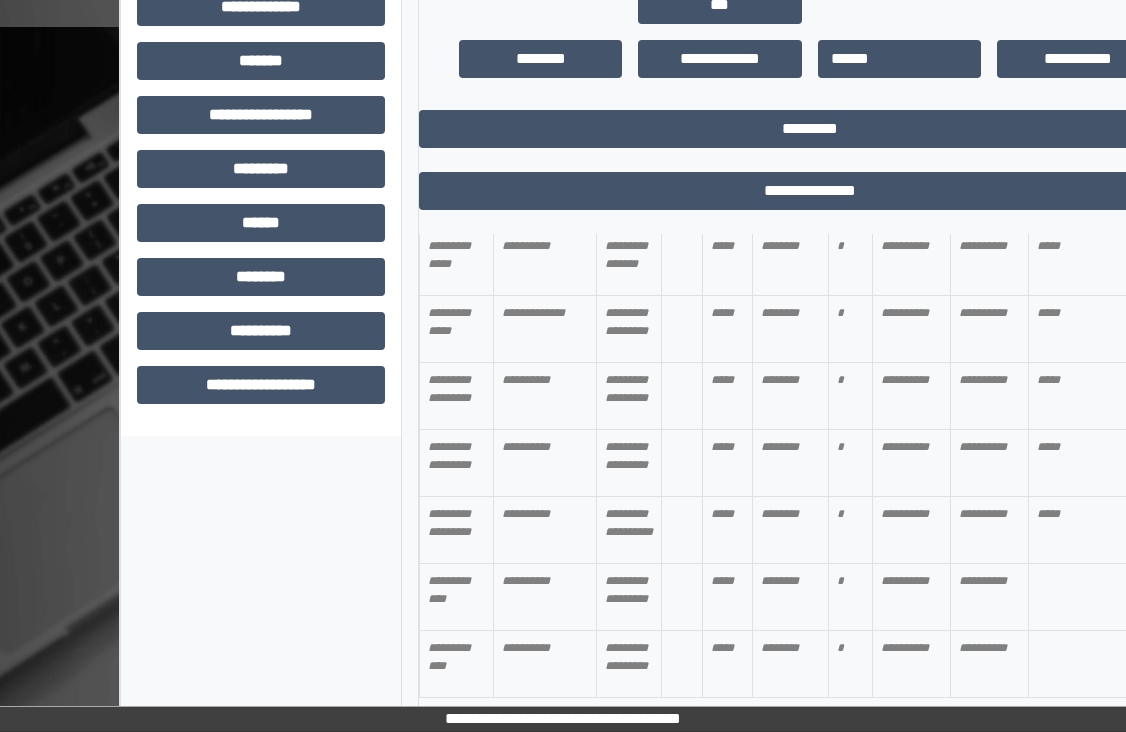click on "**********" at bounding box center (989, 530) 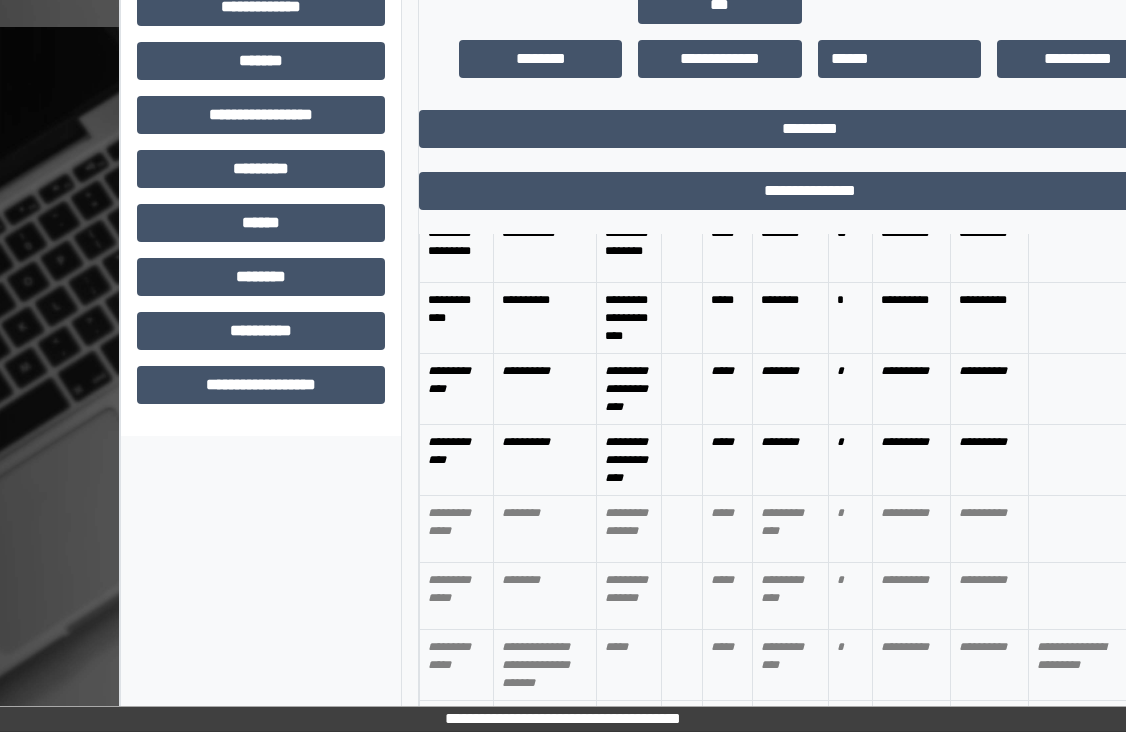 scroll, scrollTop: 0, scrollLeft: 0, axis: both 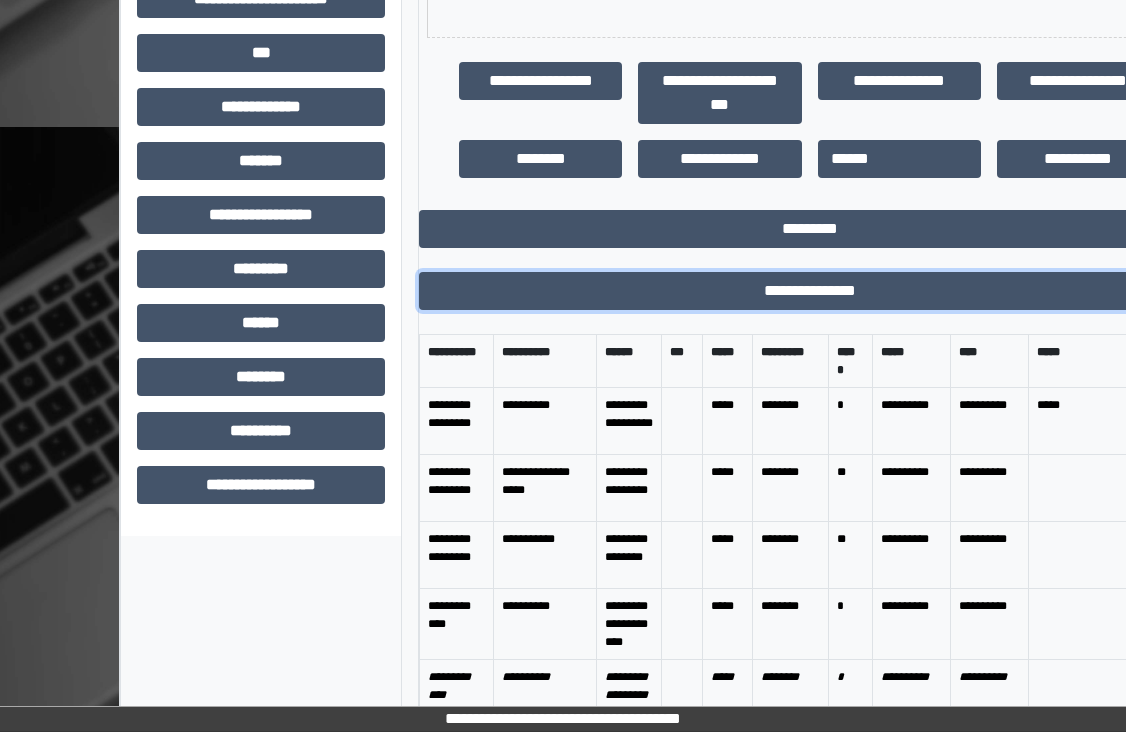 drag, startPoint x: 887, startPoint y: 5, endPoint x: 868, endPoint y: -40, distance: 48.8467 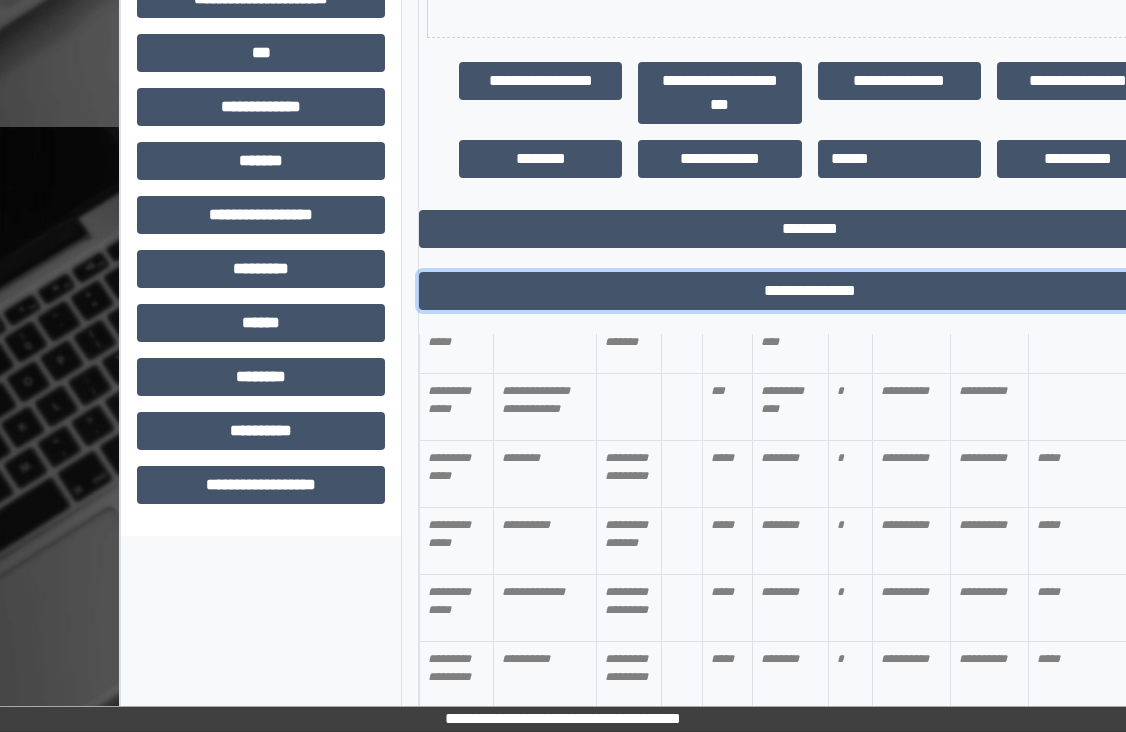 scroll, scrollTop: 400, scrollLeft: 0, axis: vertical 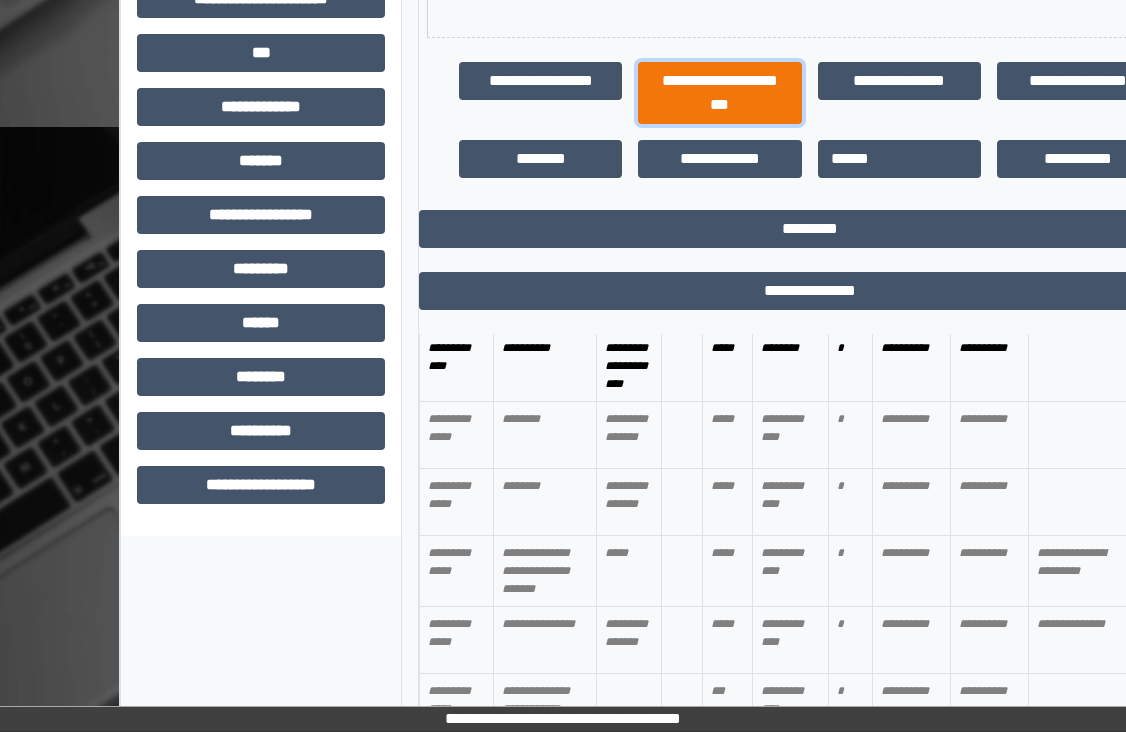 click on "**********" at bounding box center (719, 93) 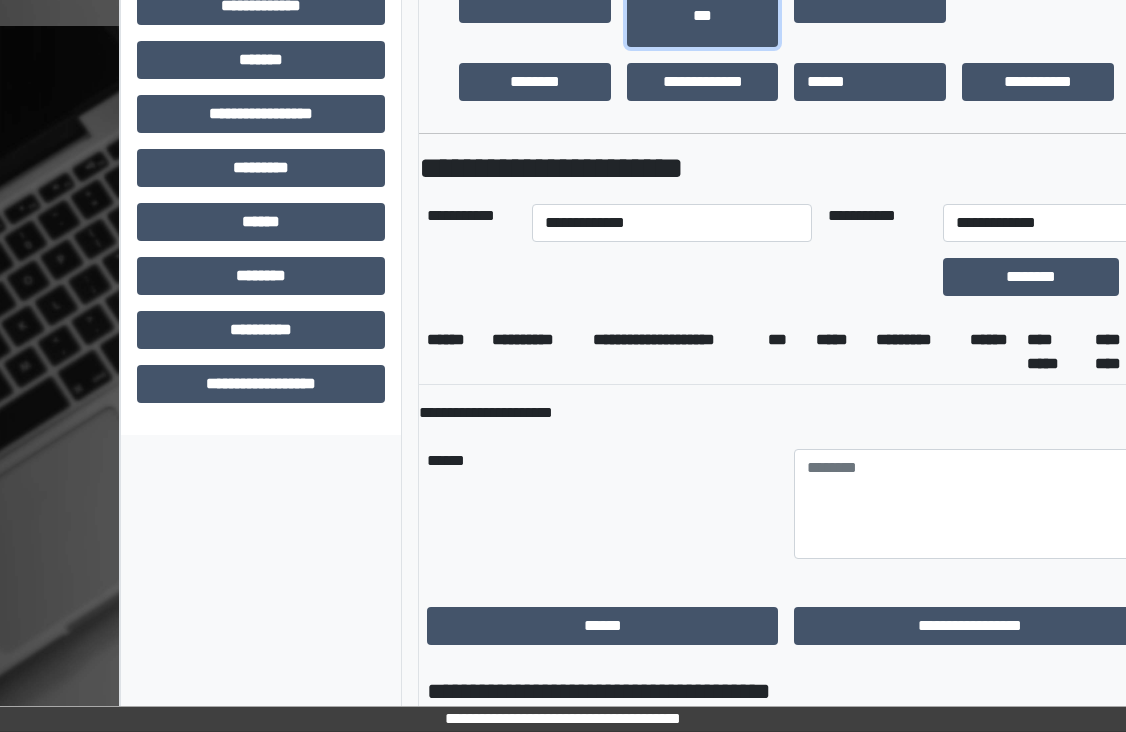 scroll, scrollTop: 720, scrollLeft: 0, axis: vertical 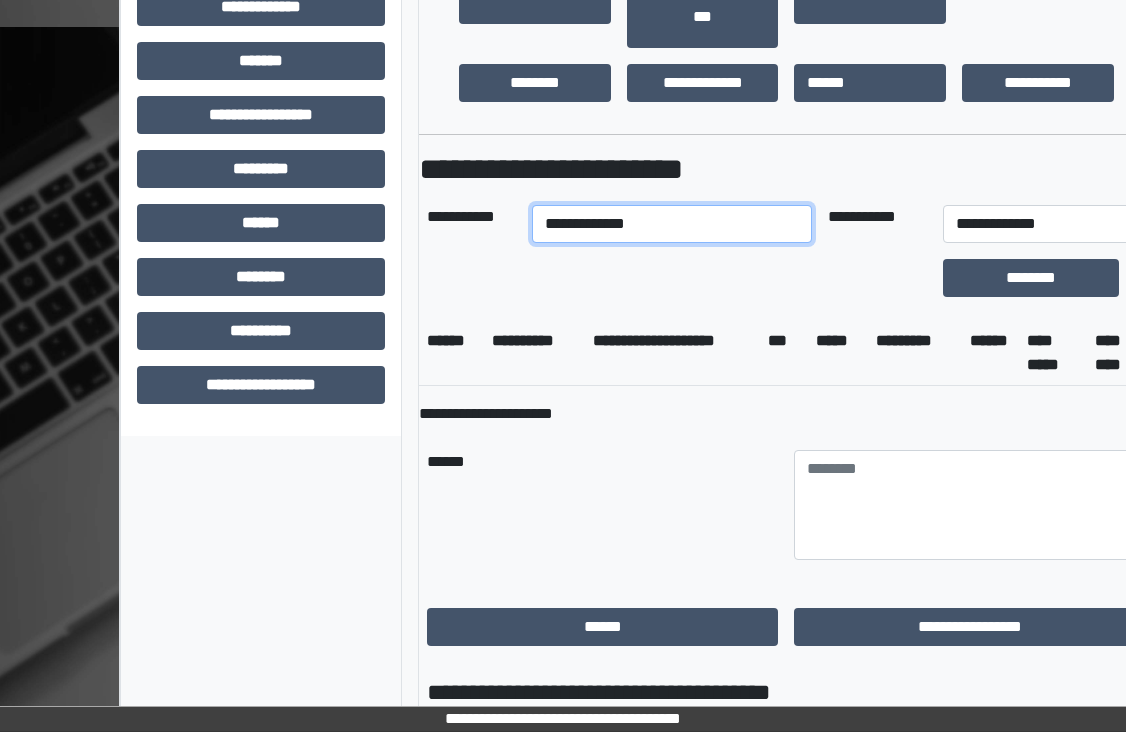 click on "**********" at bounding box center [672, 224] 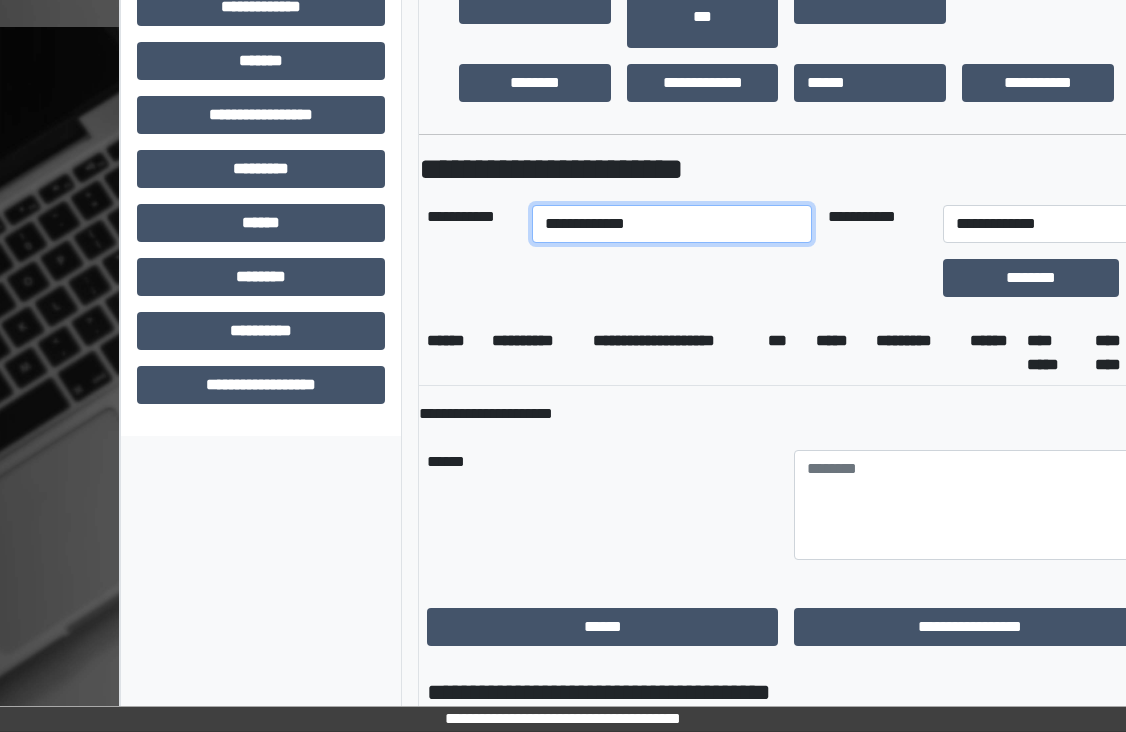 select on "****" 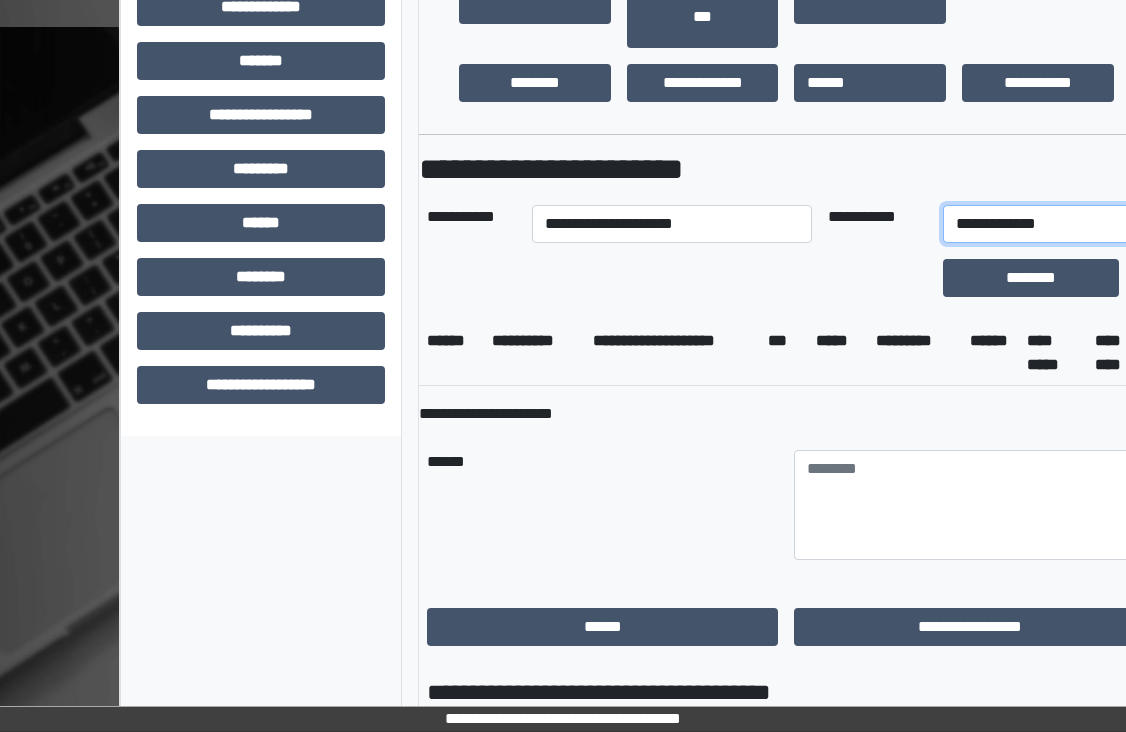 click on "**********" at bounding box center (1044, 224) 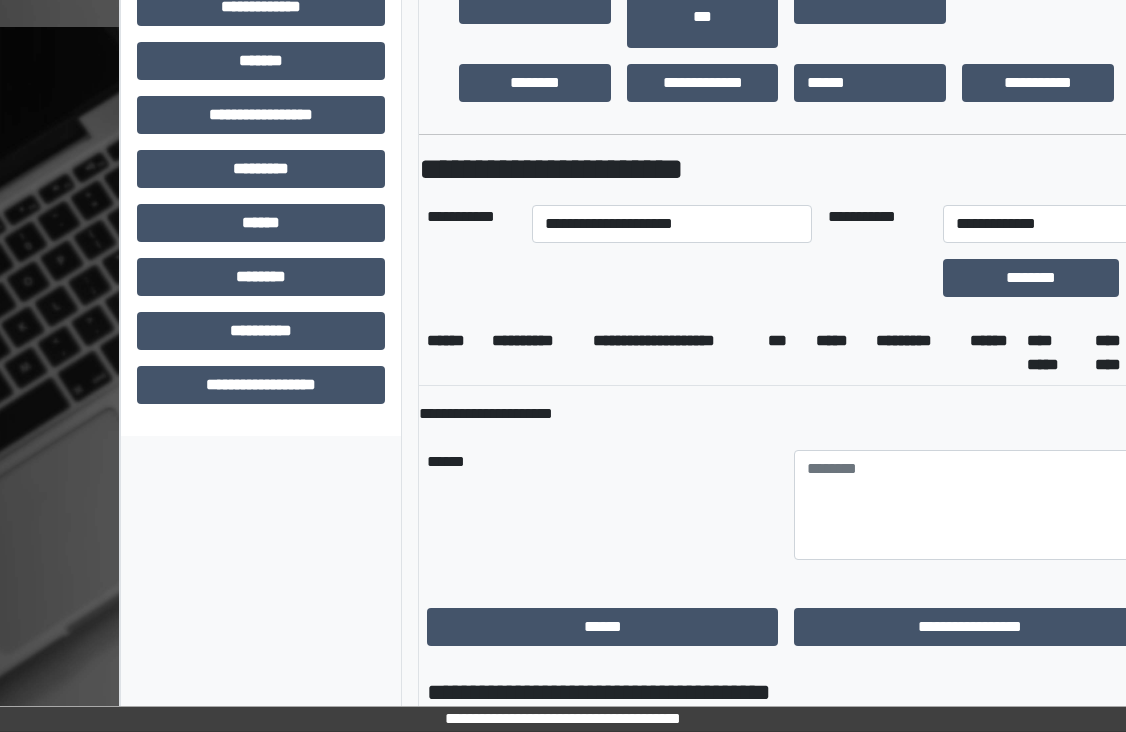 click on "******" at bounding box center [602, 505] 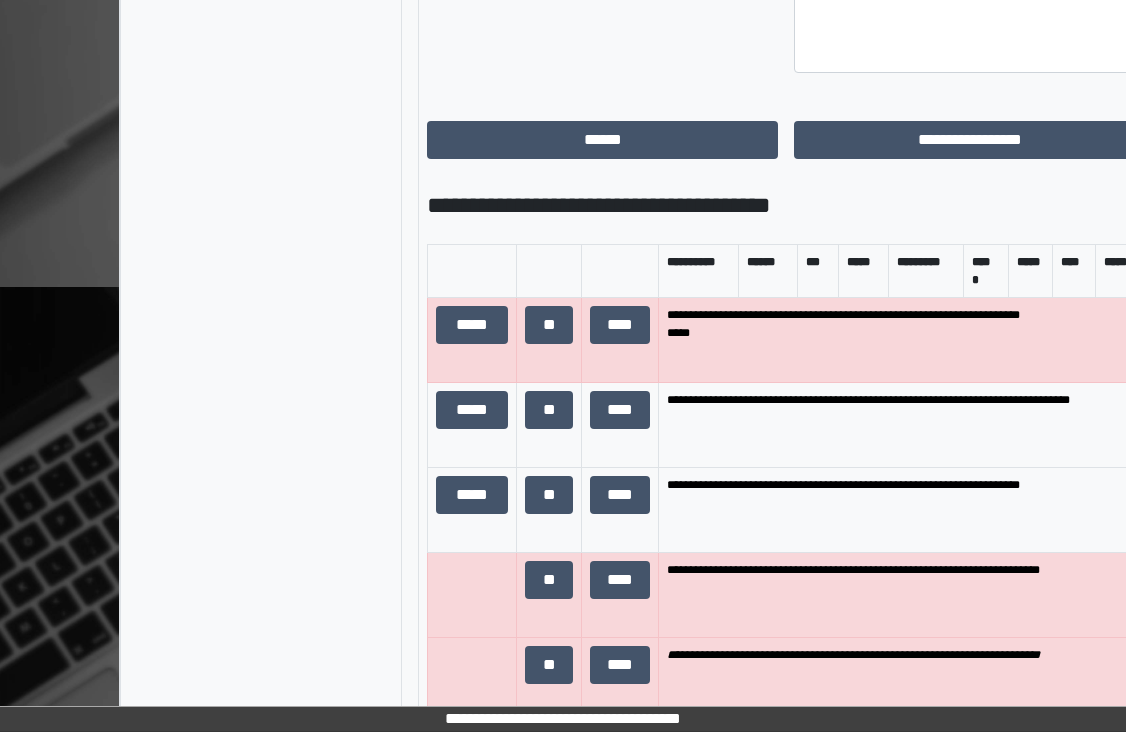 scroll, scrollTop: 1320, scrollLeft: 0, axis: vertical 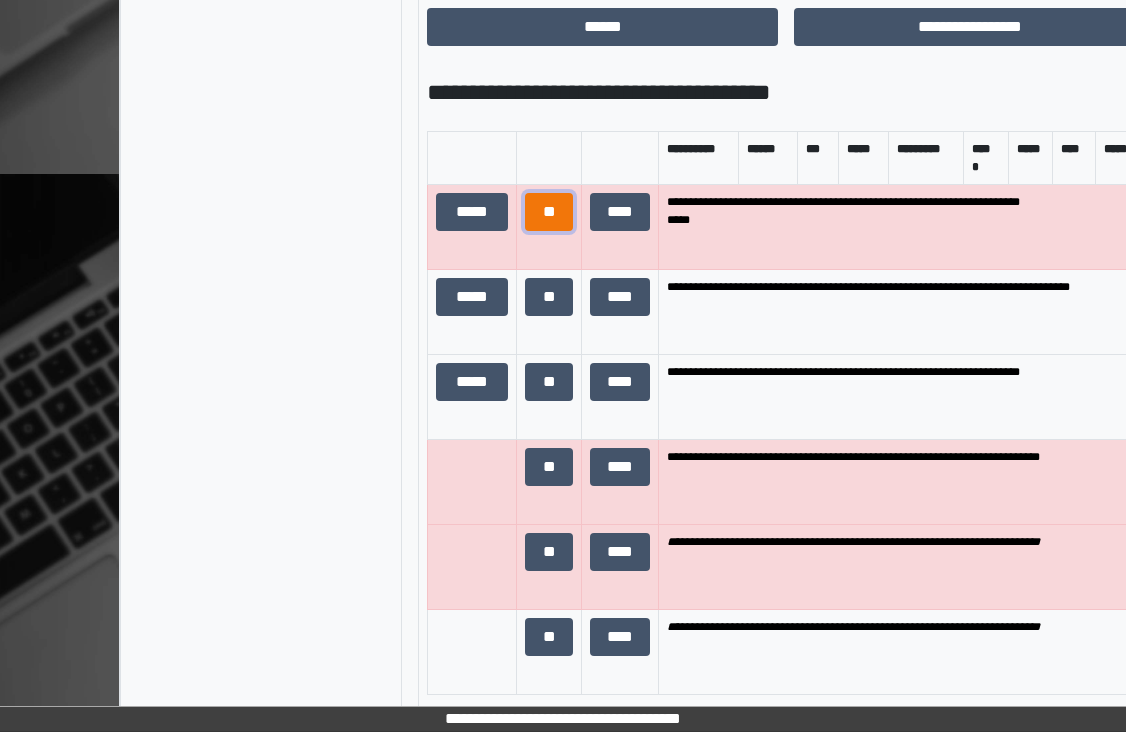 click on "**" at bounding box center (548, 212) 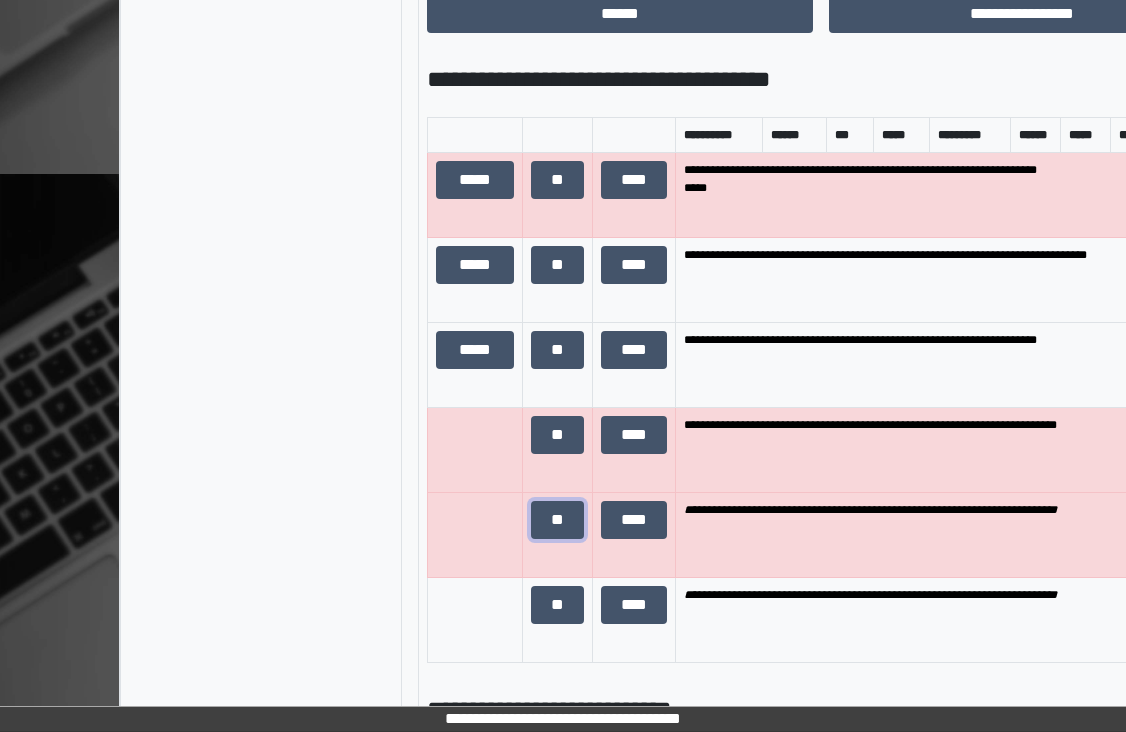 drag, startPoint x: 555, startPoint y: 549, endPoint x: 555, endPoint y: 538, distance: 11 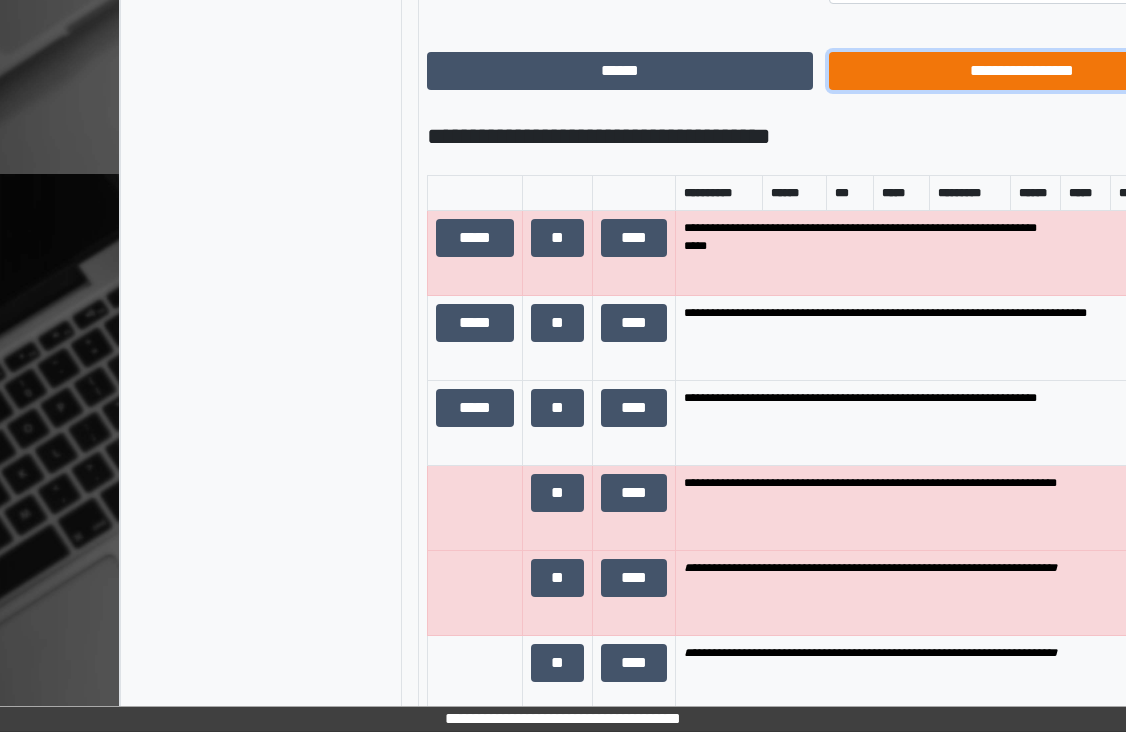 click on "**********" at bounding box center (1022, 71) 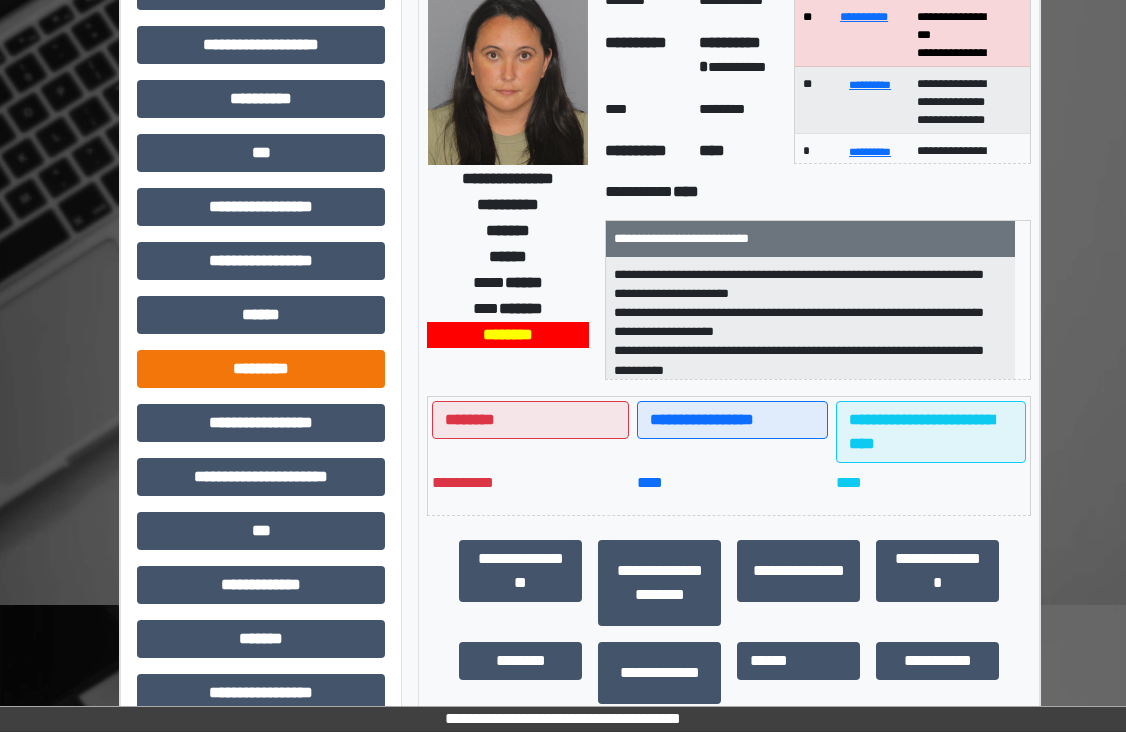 scroll, scrollTop: 0, scrollLeft: 0, axis: both 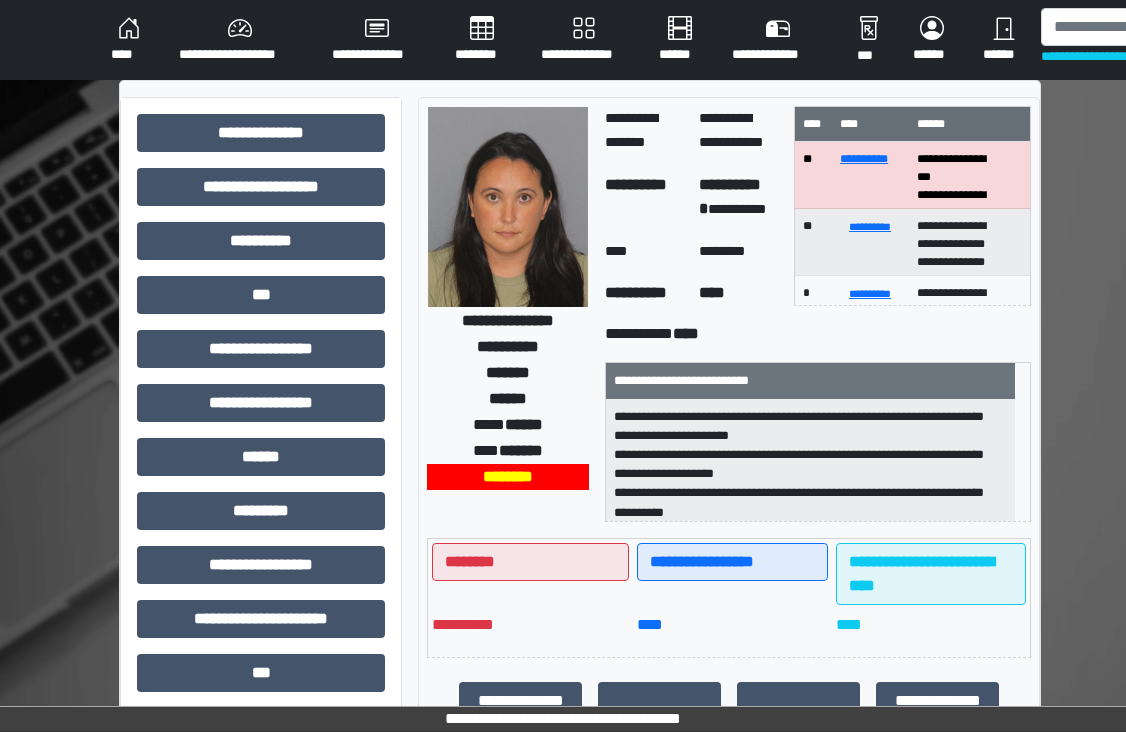 click on "****" at bounding box center [129, 40] 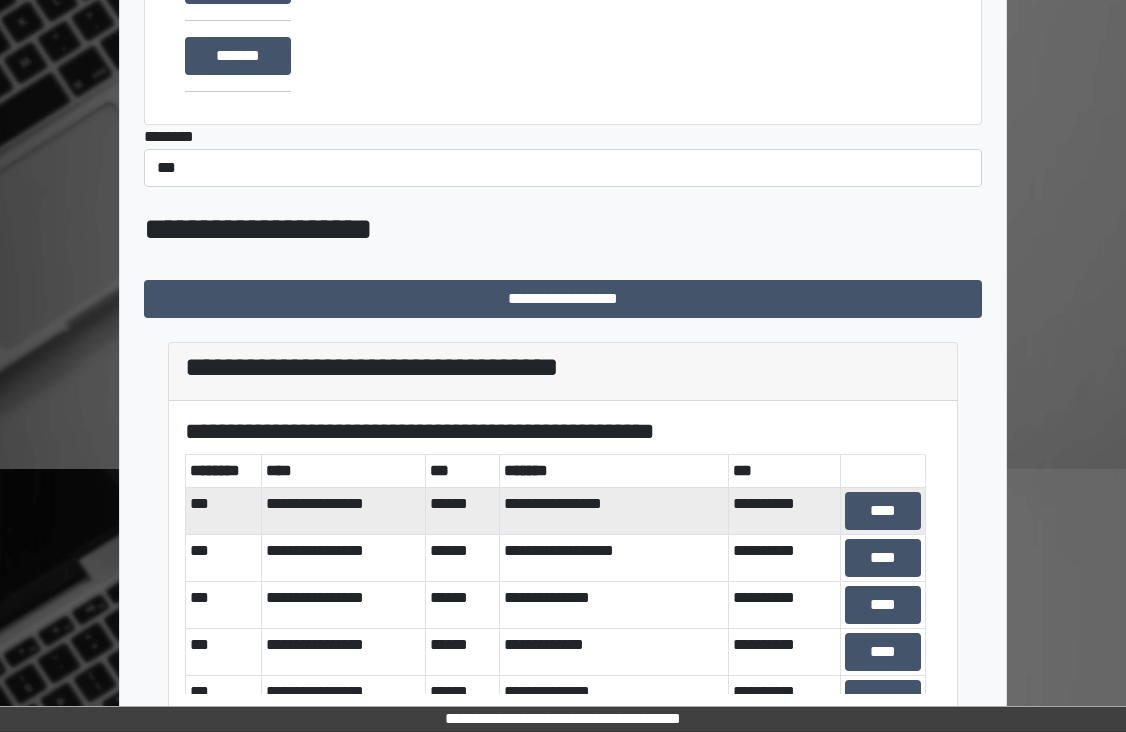 scroll, scrollTop: 400, scrollLeft: 0, axis: vertical 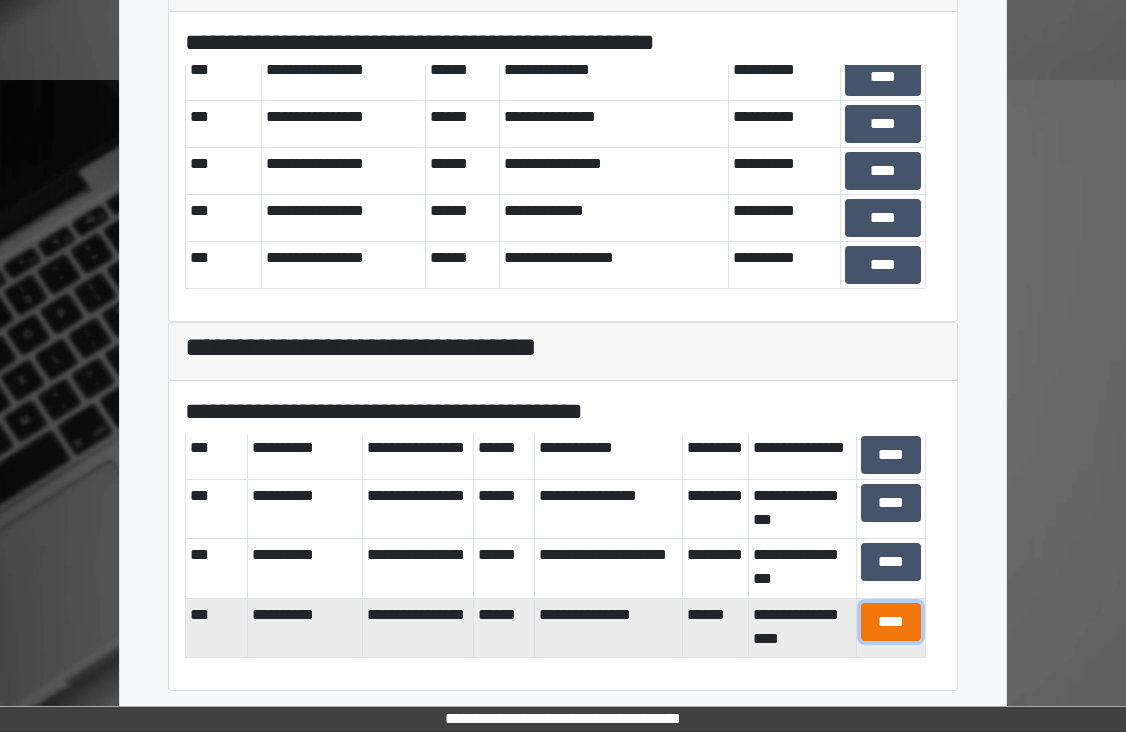 click on "****" at bounding box center [891, 622] 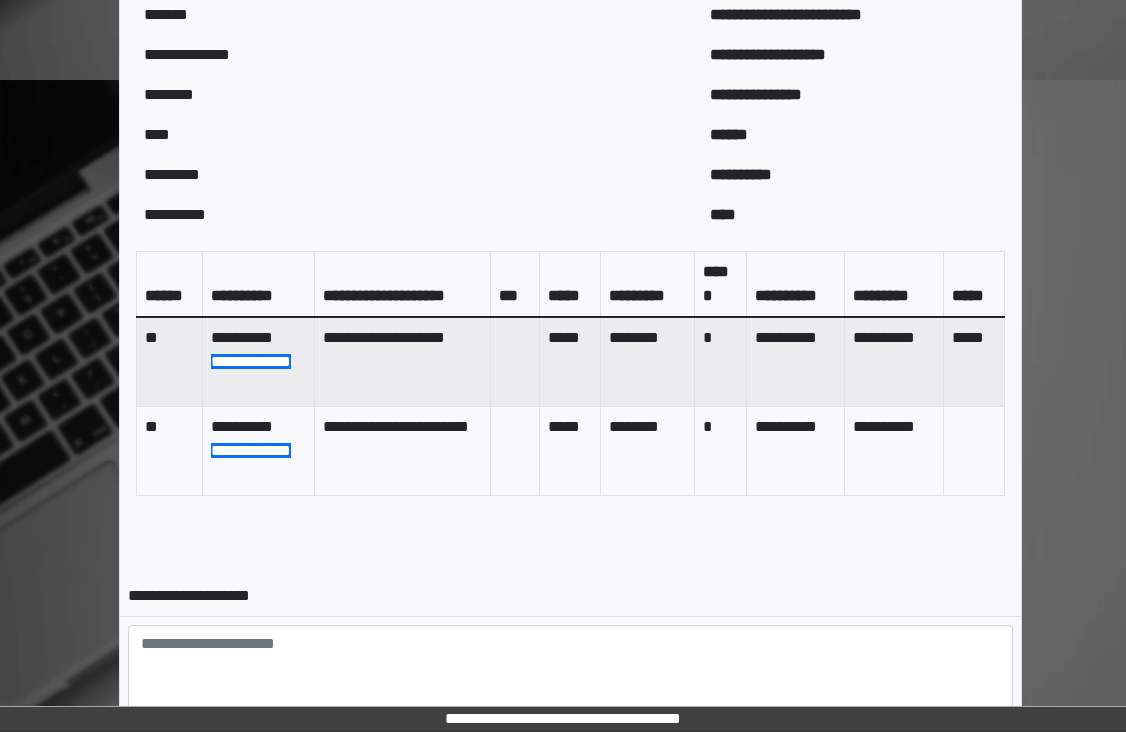 click on "**********" at bounding box center [570, 154] 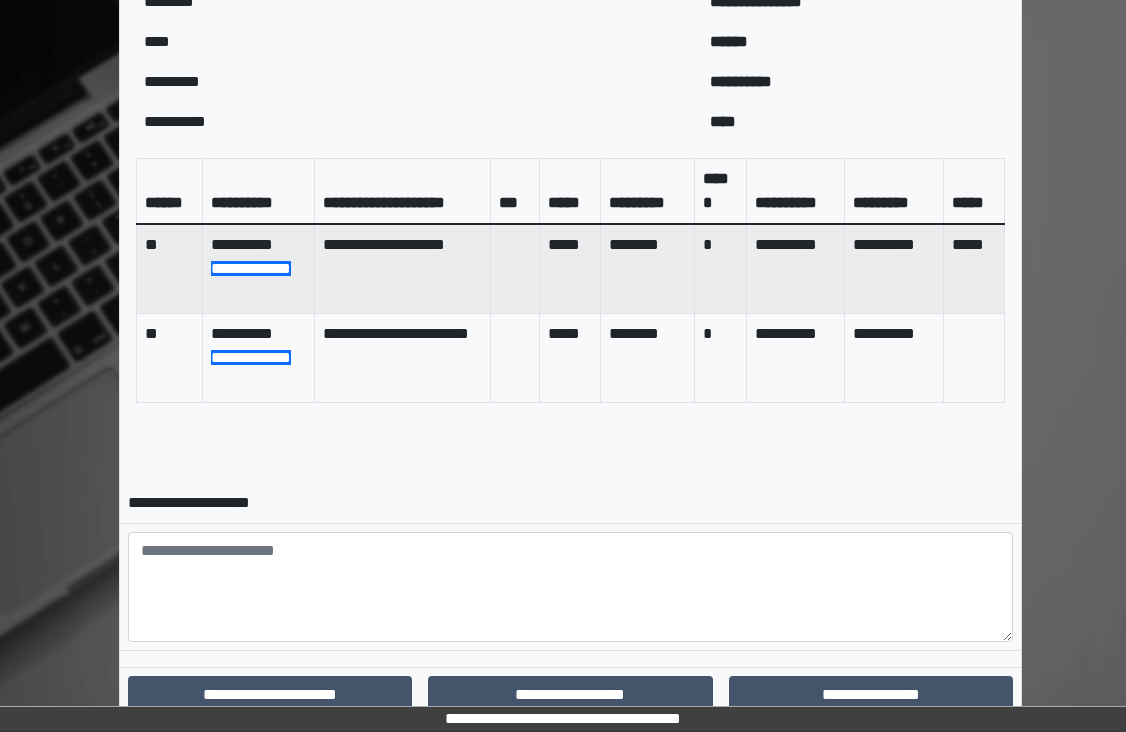 scroll, scrollTop: 832, scrollLeft: 0, axis: vertical 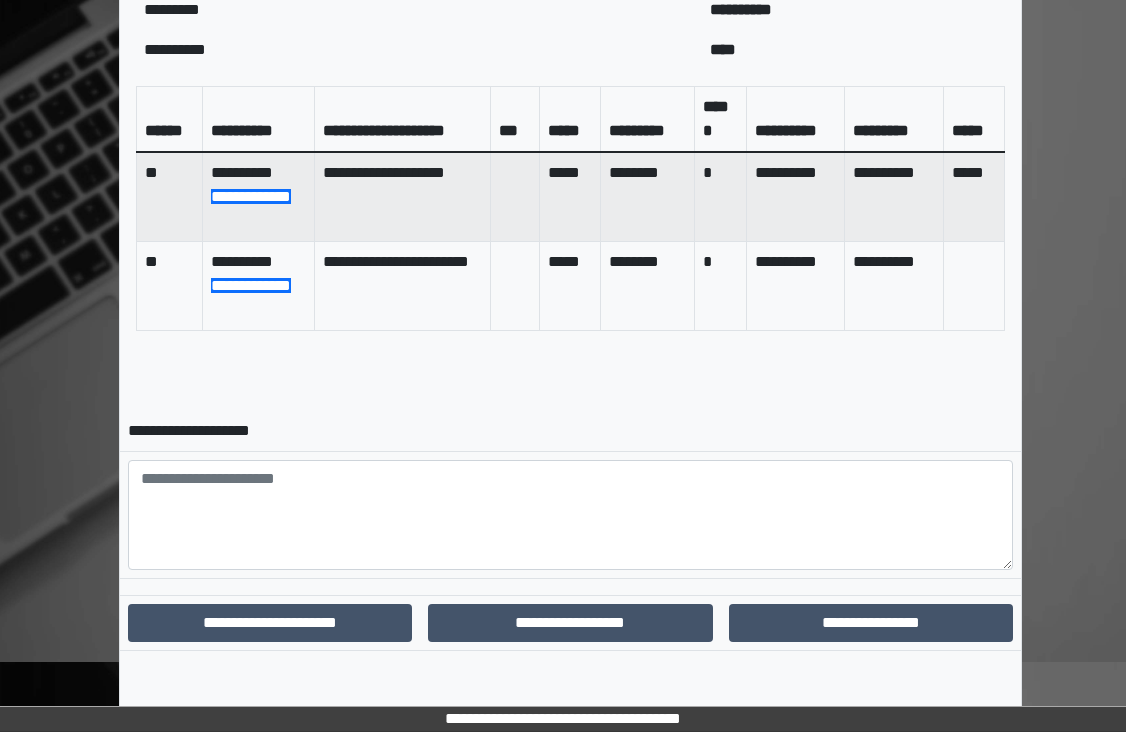 click at bounding box center (570, 514) 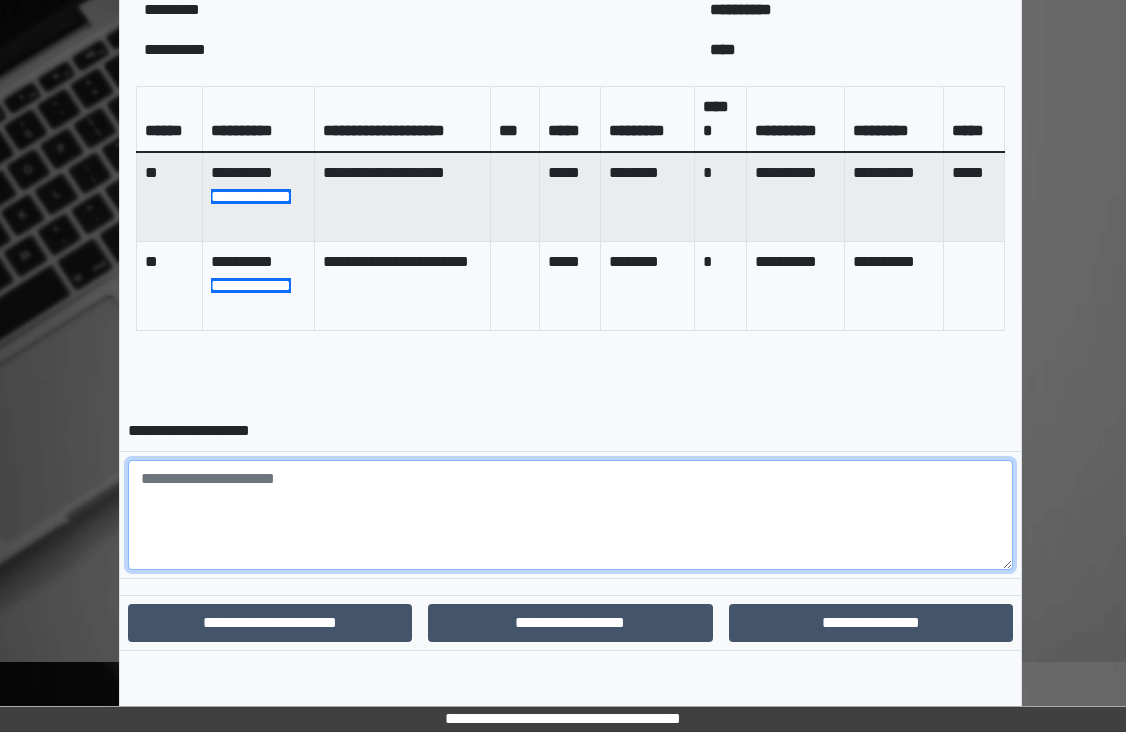 click at bounding box center [570, 515] 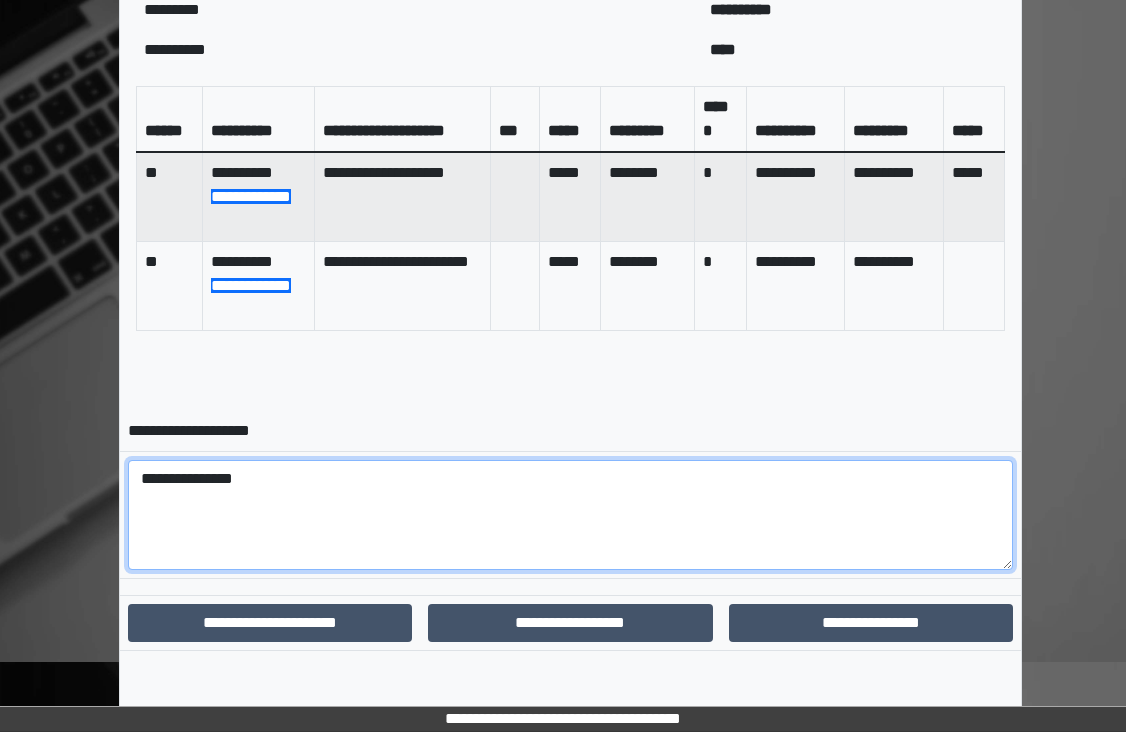 type on "**********" 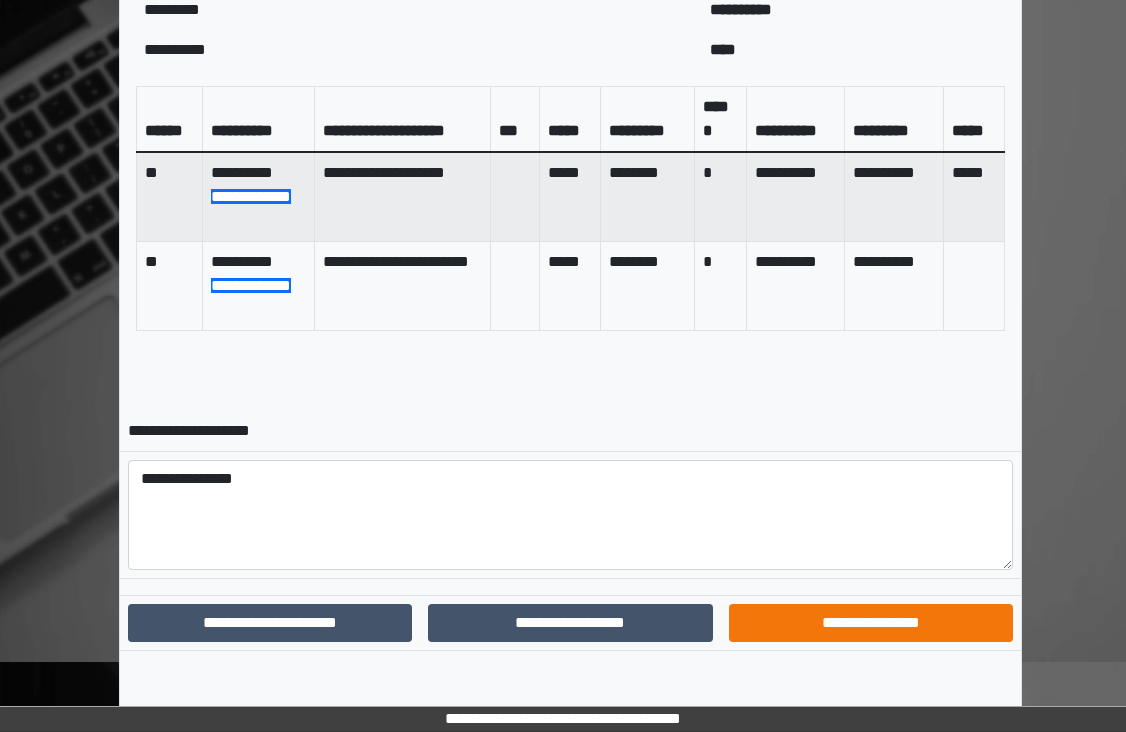 drag, startPoint x: 820, startPoint y: 642, endPoint x: 840, endPoint y: 631, distance: 22.825424 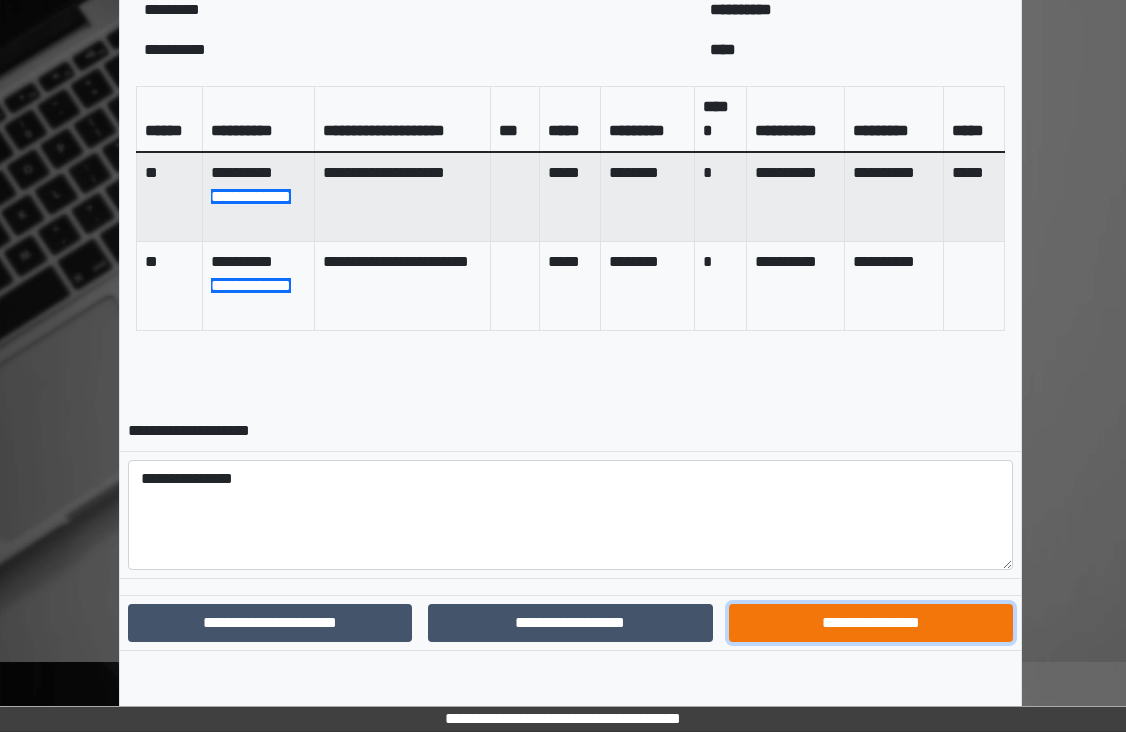 click on "**********" at bounding box center (871, 623) 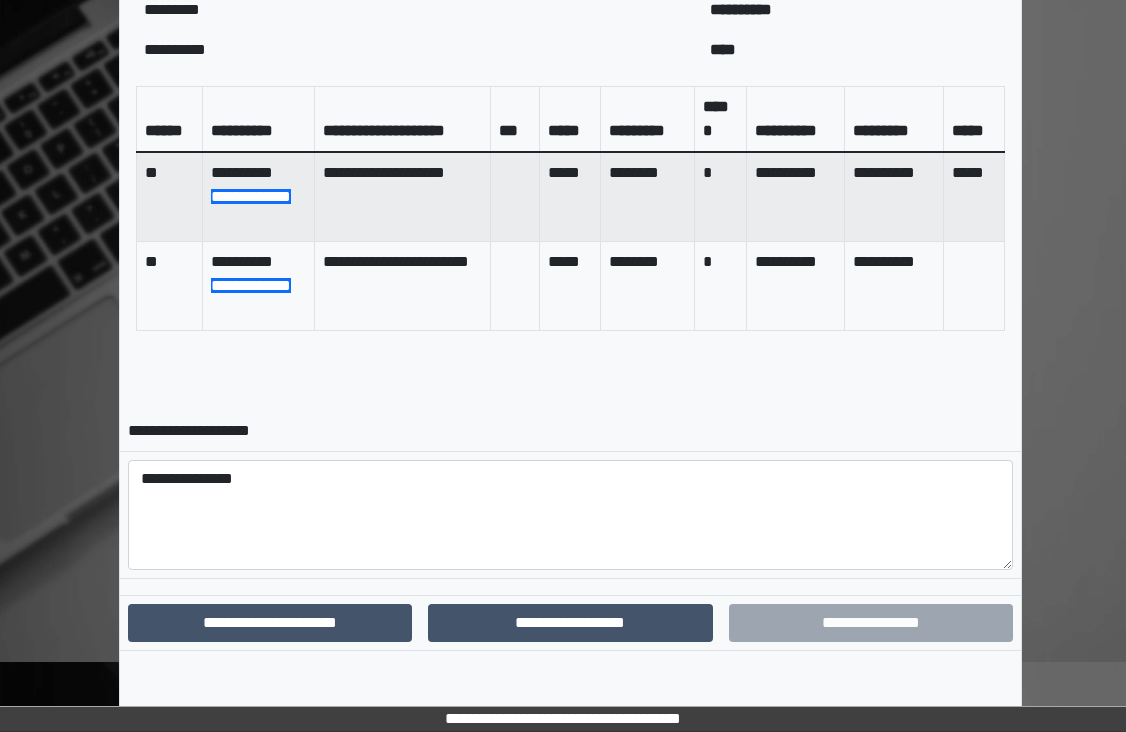 scroll, scrollTop: 753, scrollLeft: 0, axis: vertical 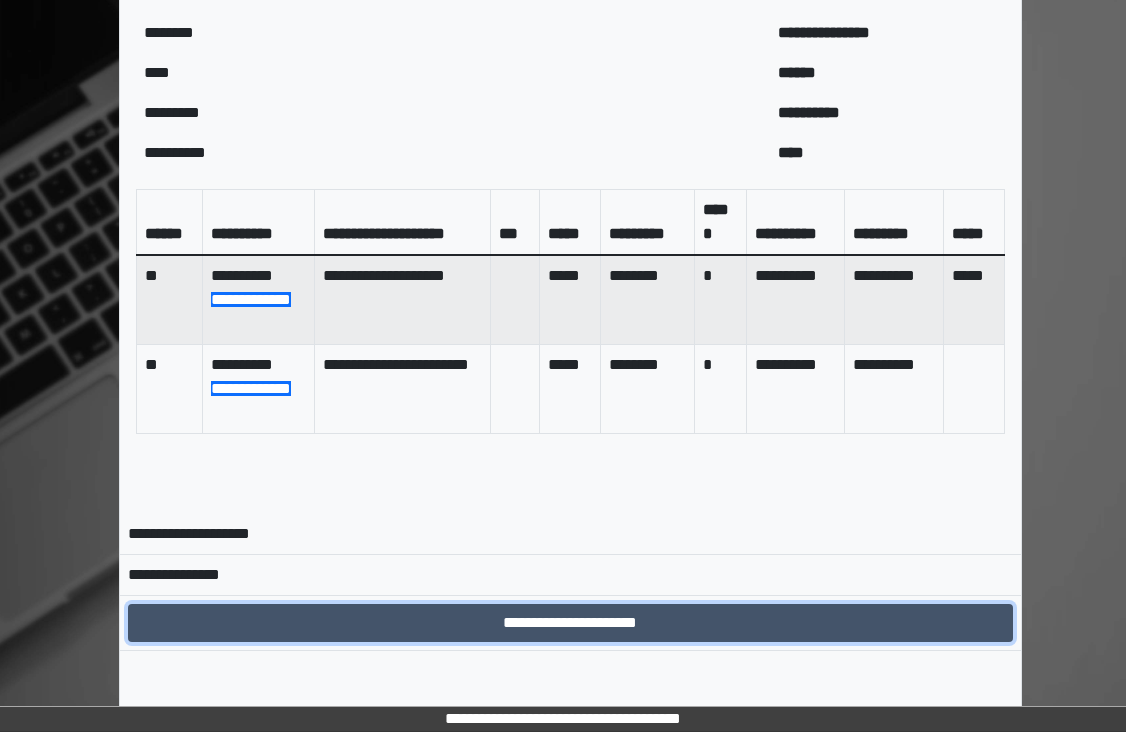 click on "**********" at bounding box center [570, 623] 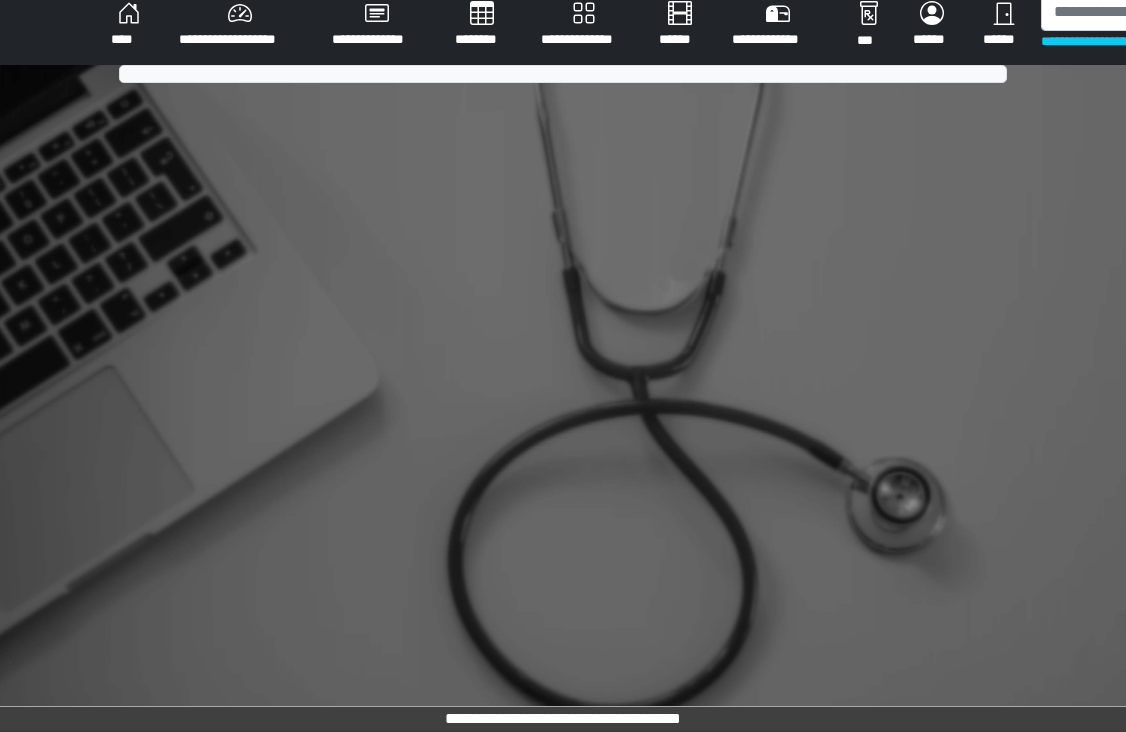 scroll, scrollTop: 667, scrollLeft: 0, axis: vertical 